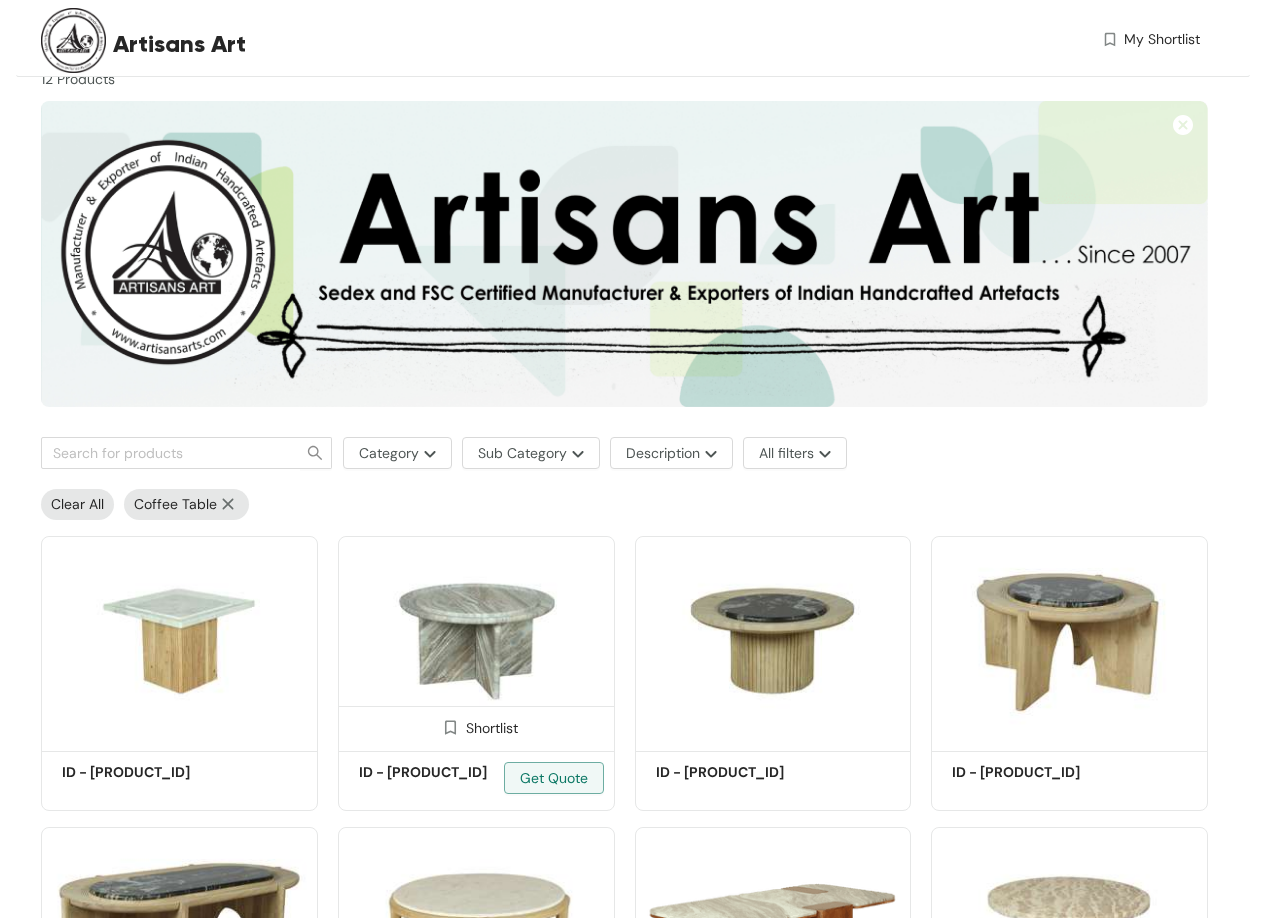 scroll, scrollTop: 100, scrollLeft: 0, axis: vertical 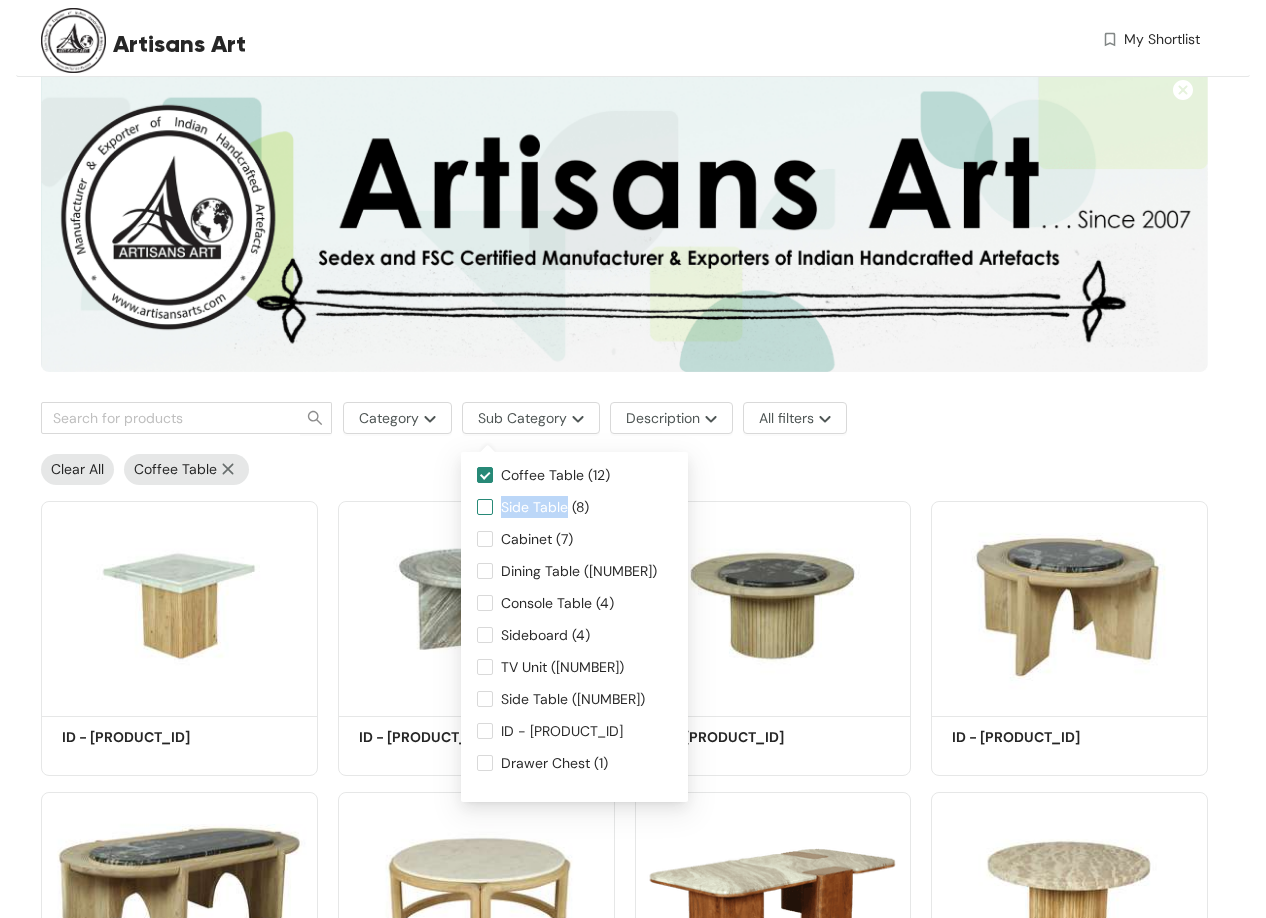 drag, startPoint x: 501, startPoint y: 504, endPoint x: 565, endPoint y: 511, distance: 64.381676 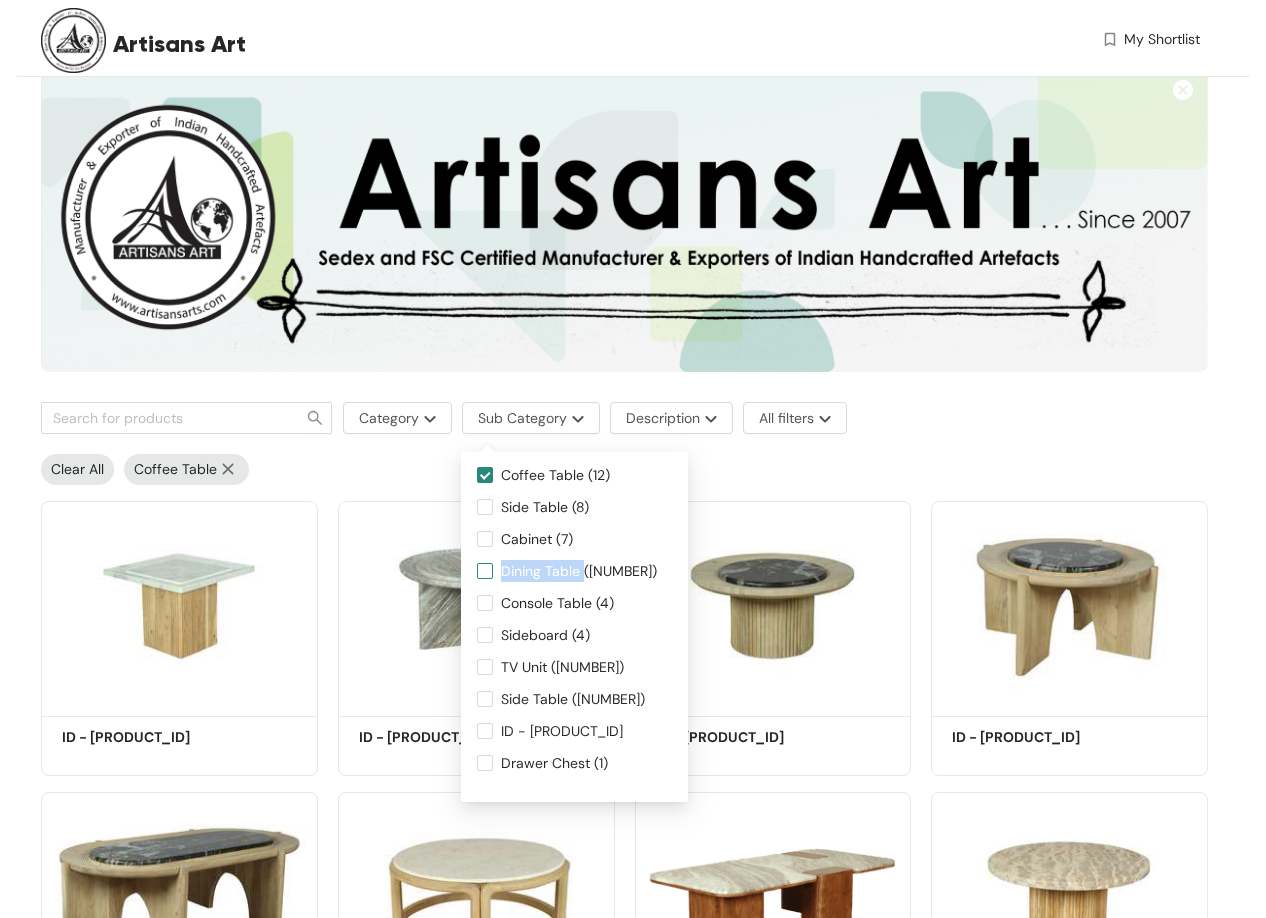drag, startPoint x: 498, startPoint y: 573, endPoint x: 583, endPoint y: 582, distance: 85.47514 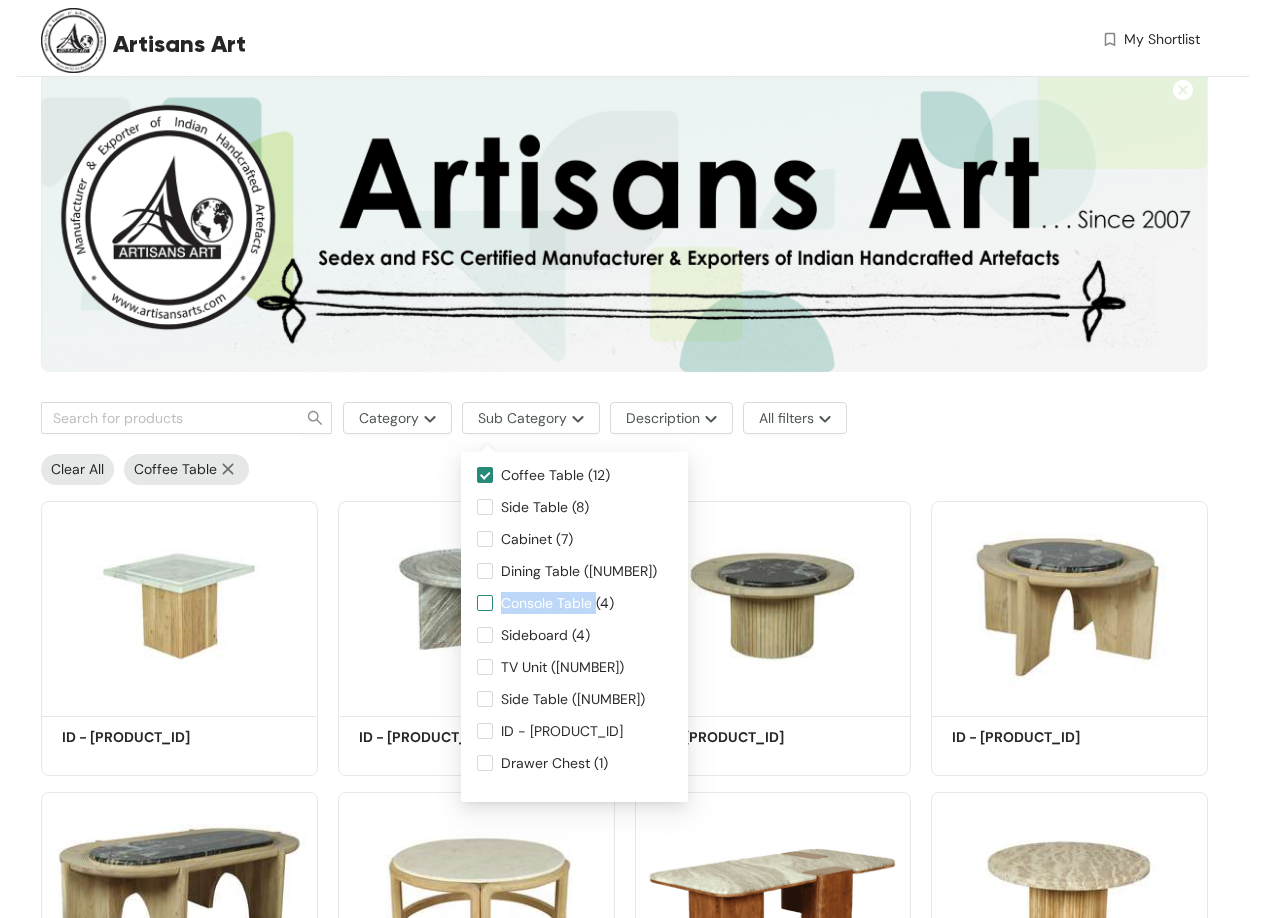 drag, startPoint x: 502, startPoint y: 600, endPoint x: 597, endPoint y: 610, distance: 95.524864 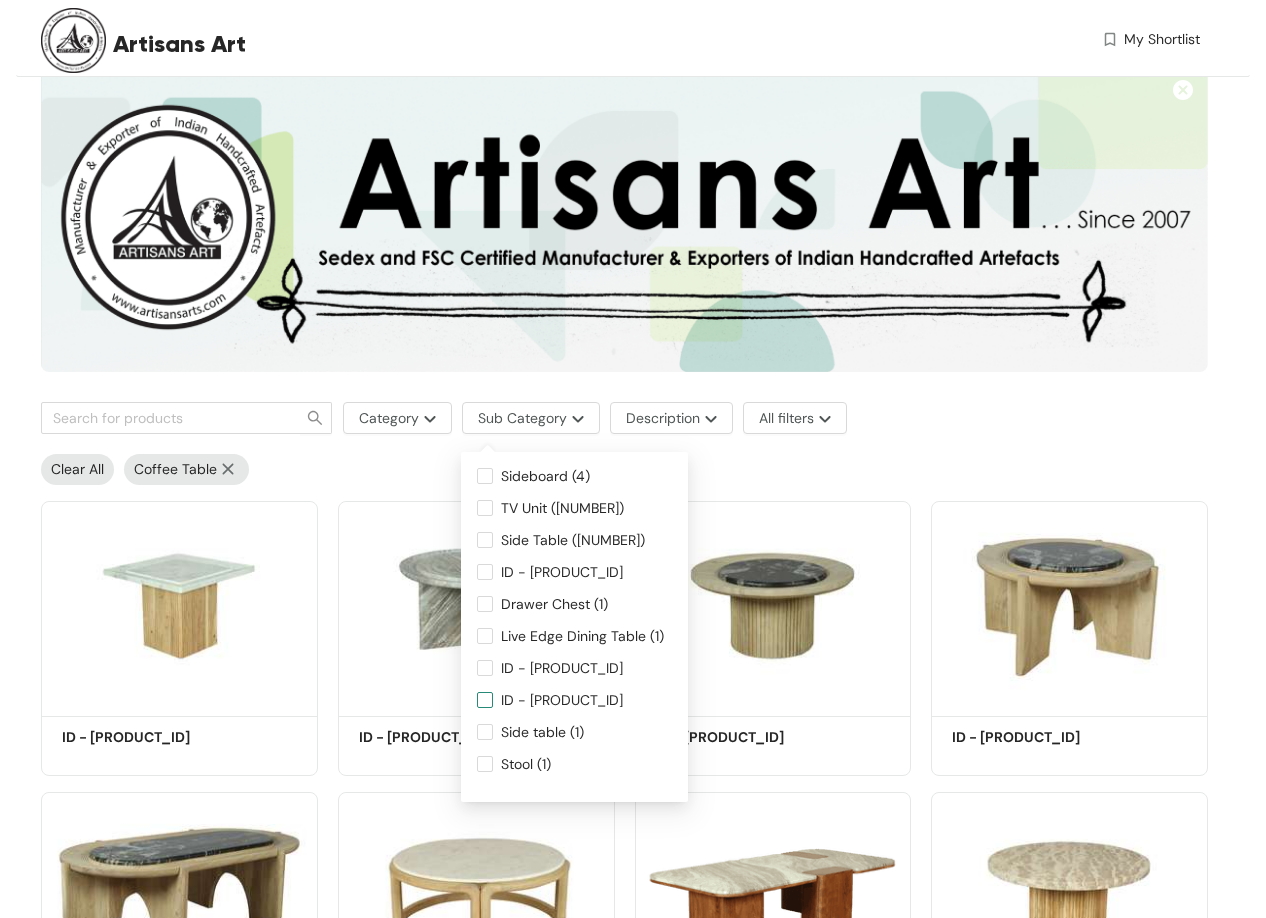 scroll, scrollTop: 192, scrollLeft: 0, axis: vertical 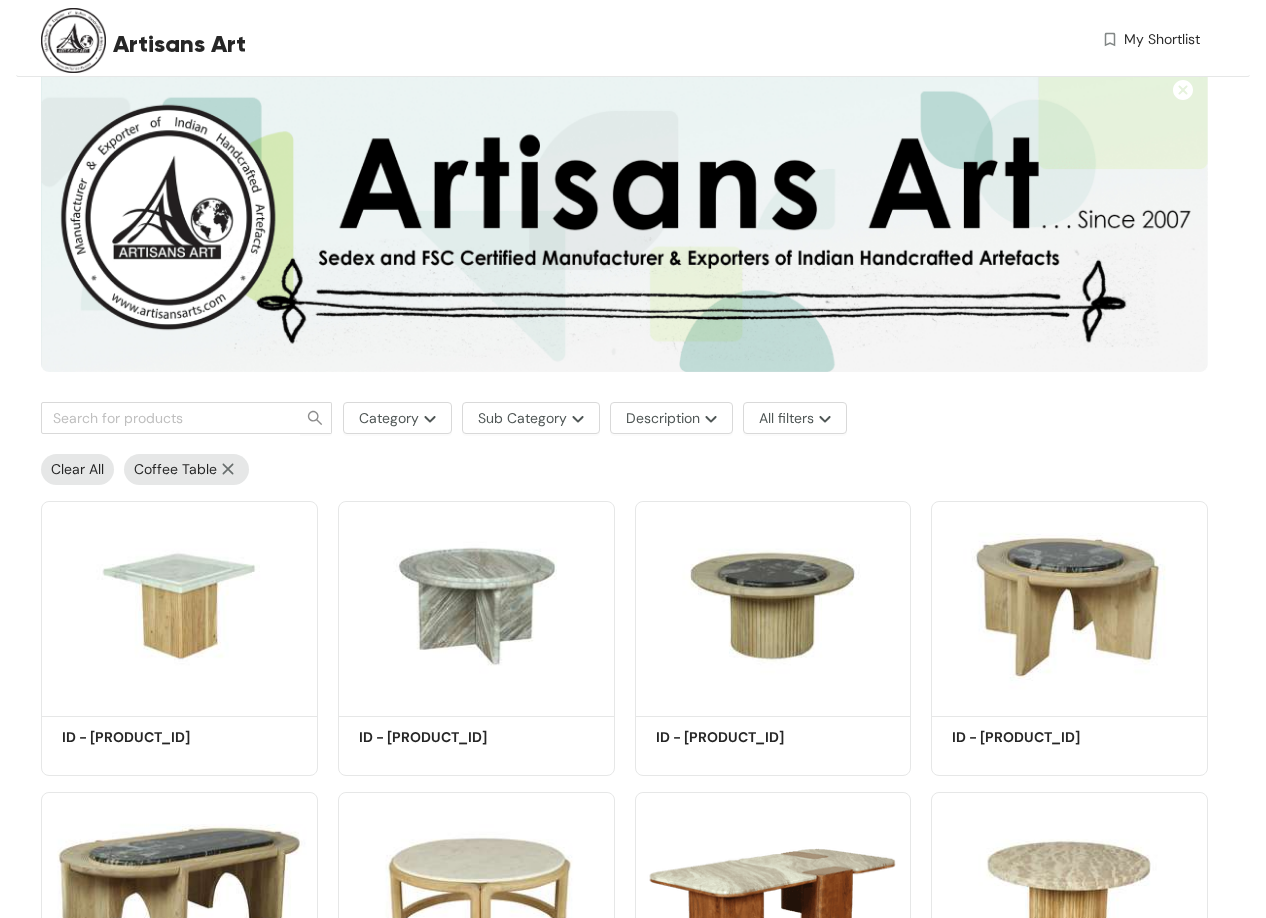 click on "Clear All Coffee Table" at bounding box center (619, 464) 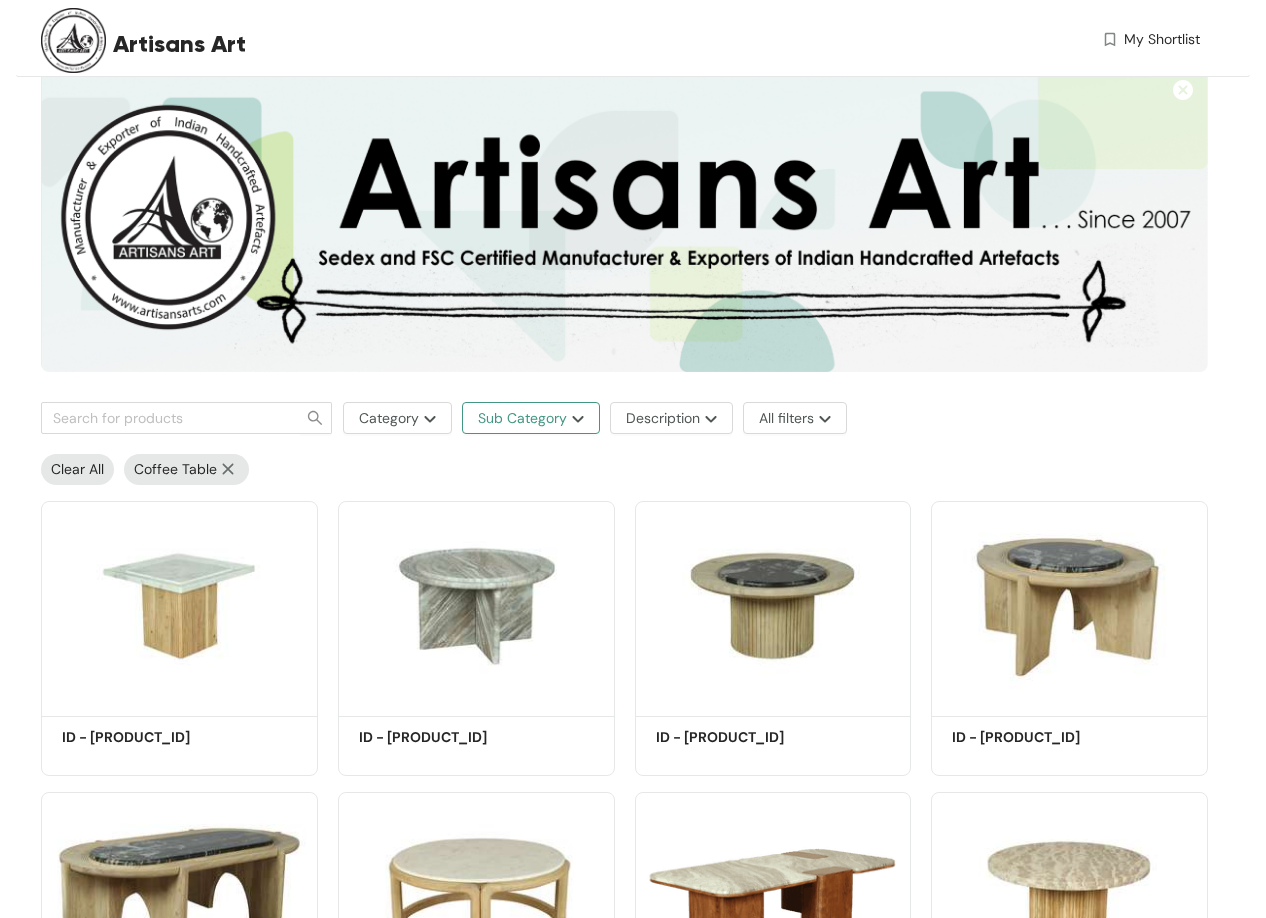 click on "Sub Category" at bounding box center (522, 418) 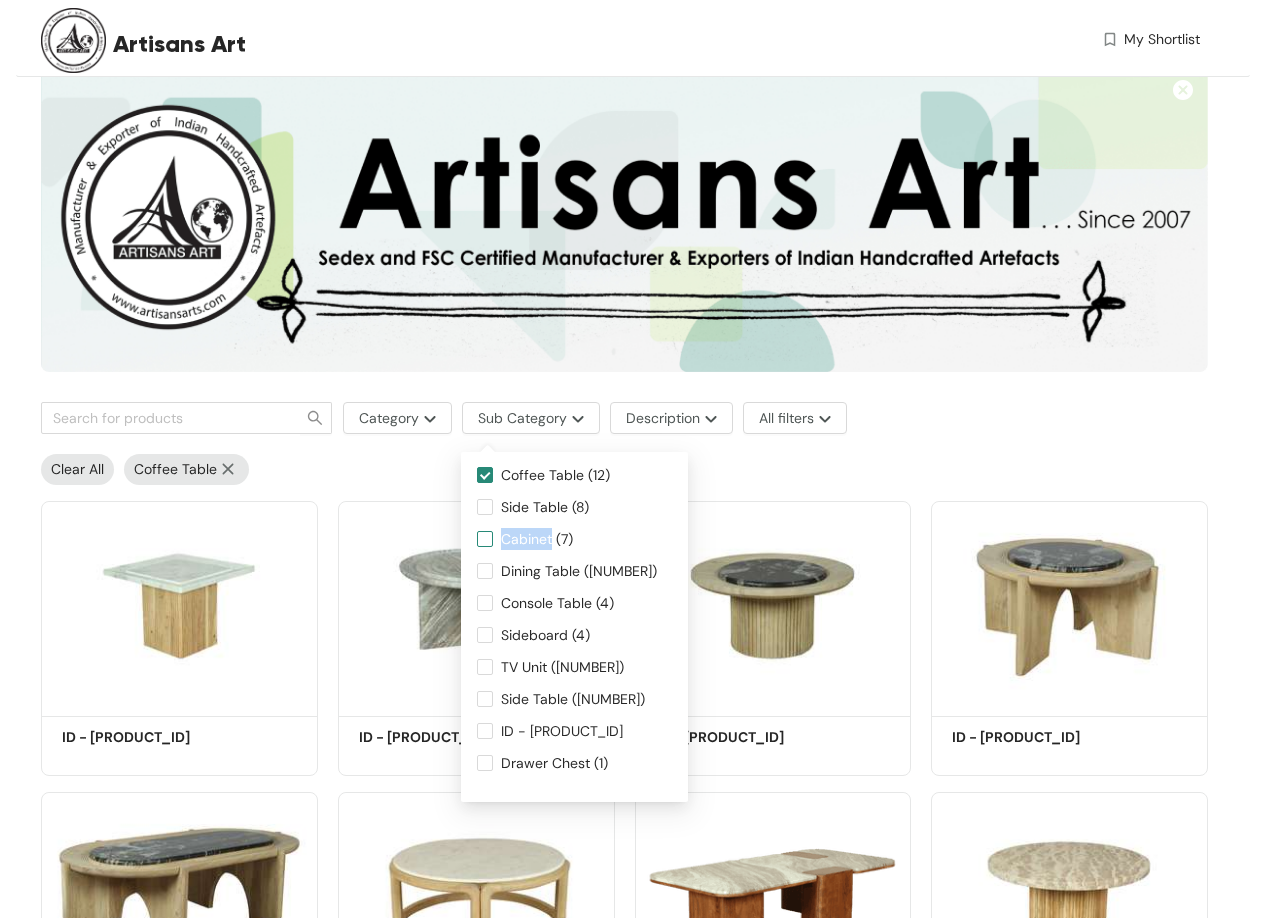 drag, startPoint x: 499, startPoint y: 539, endPoint x: 550, endPoint y: 546, distance: 51.47815 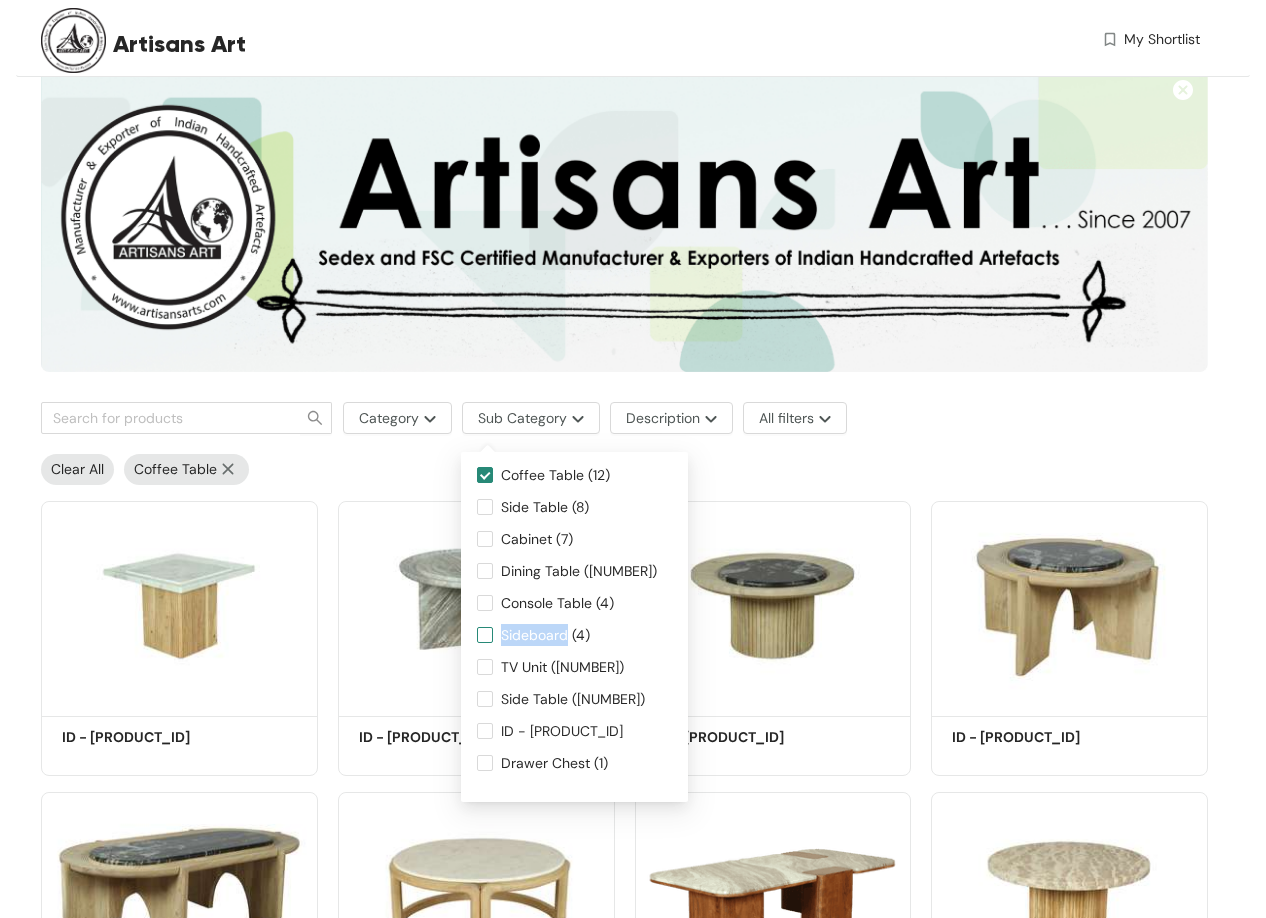 drag, startPoint x: 496, startPoint y: 632, endPoint x: 568, endPoint y: 644, distance: 72.99315 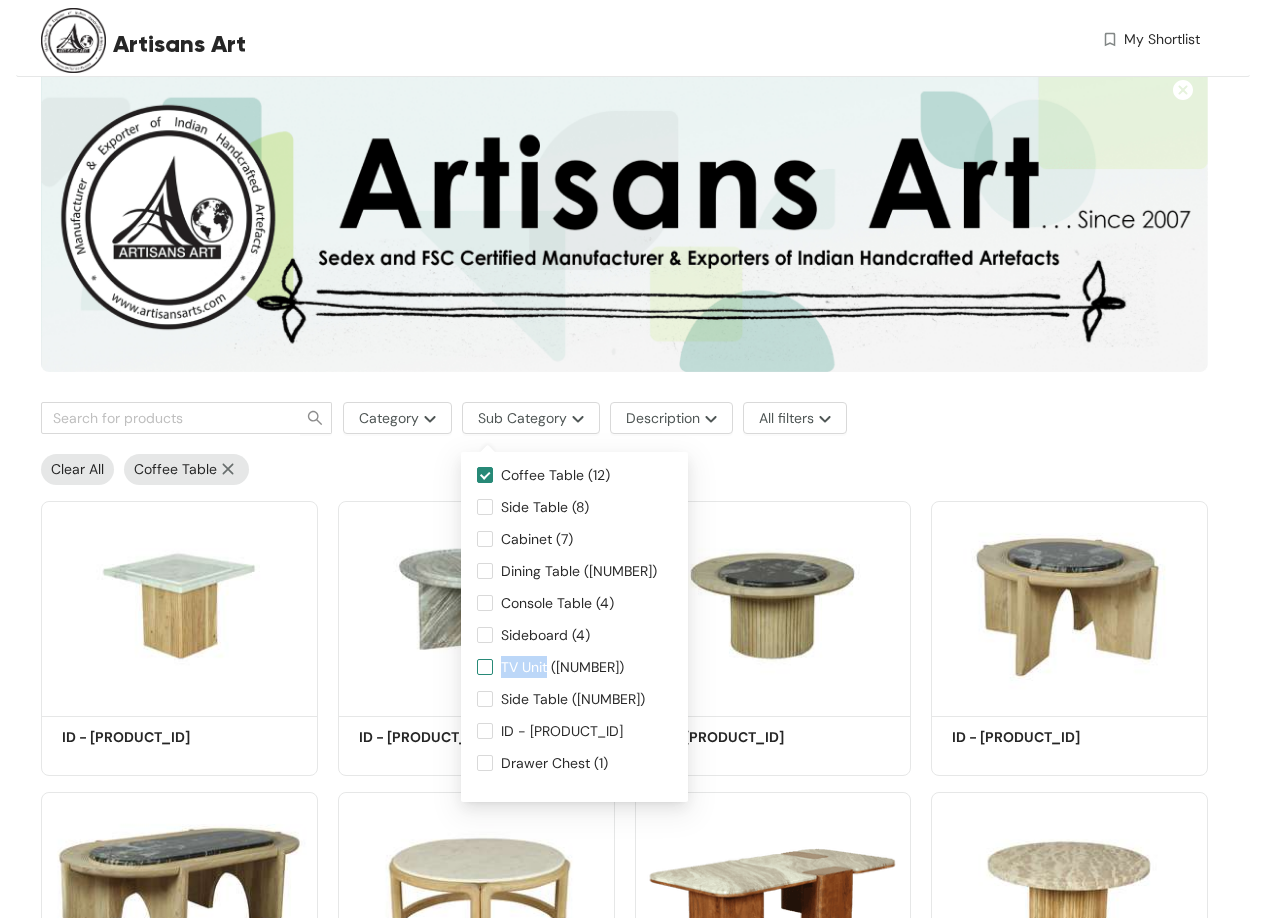 drag, startPoint x: 497, startPoint y: 666, endPoint x: 549, endPoint y: 672, distance: 52.34501 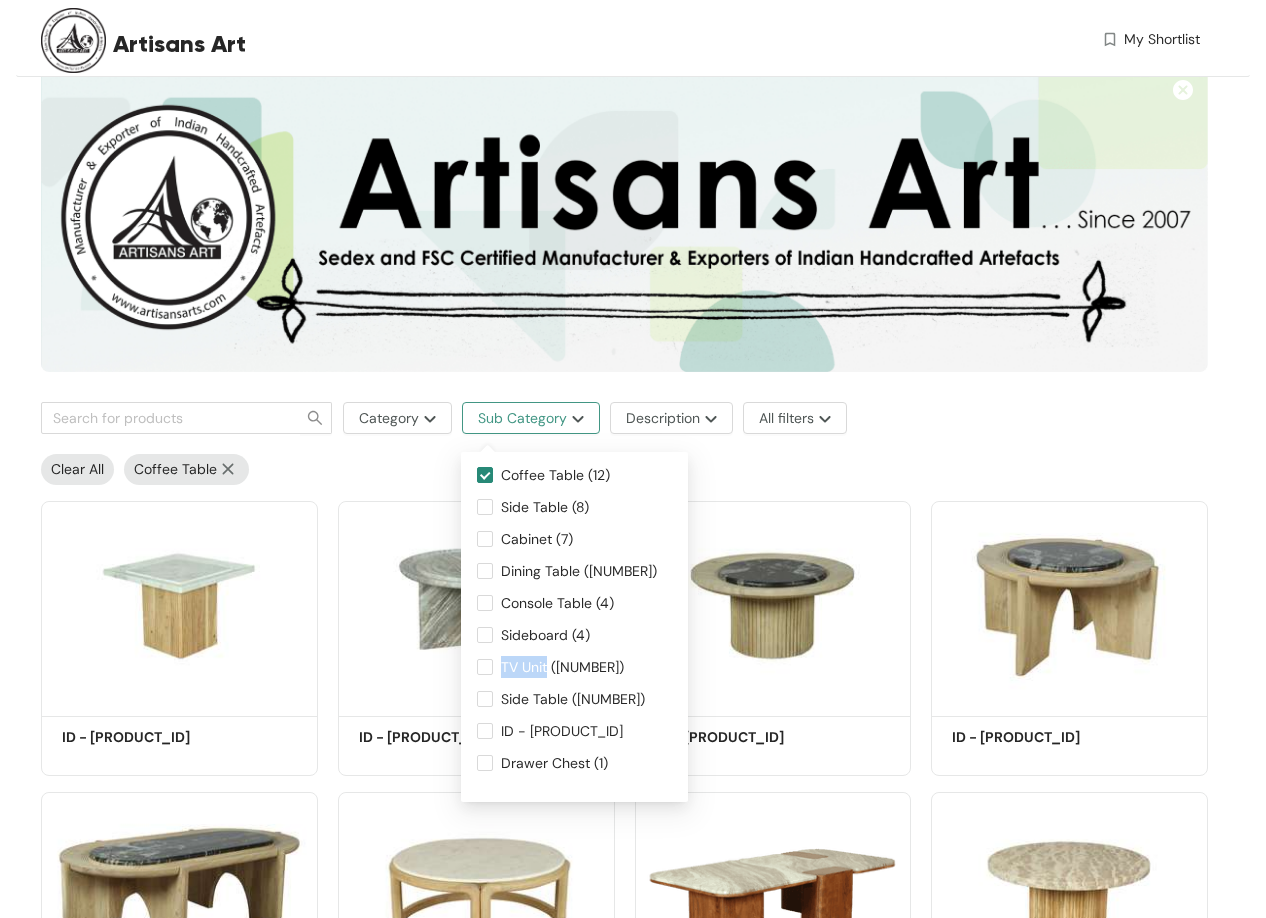 click on "Sub Category" at bounding box center [531, 418] 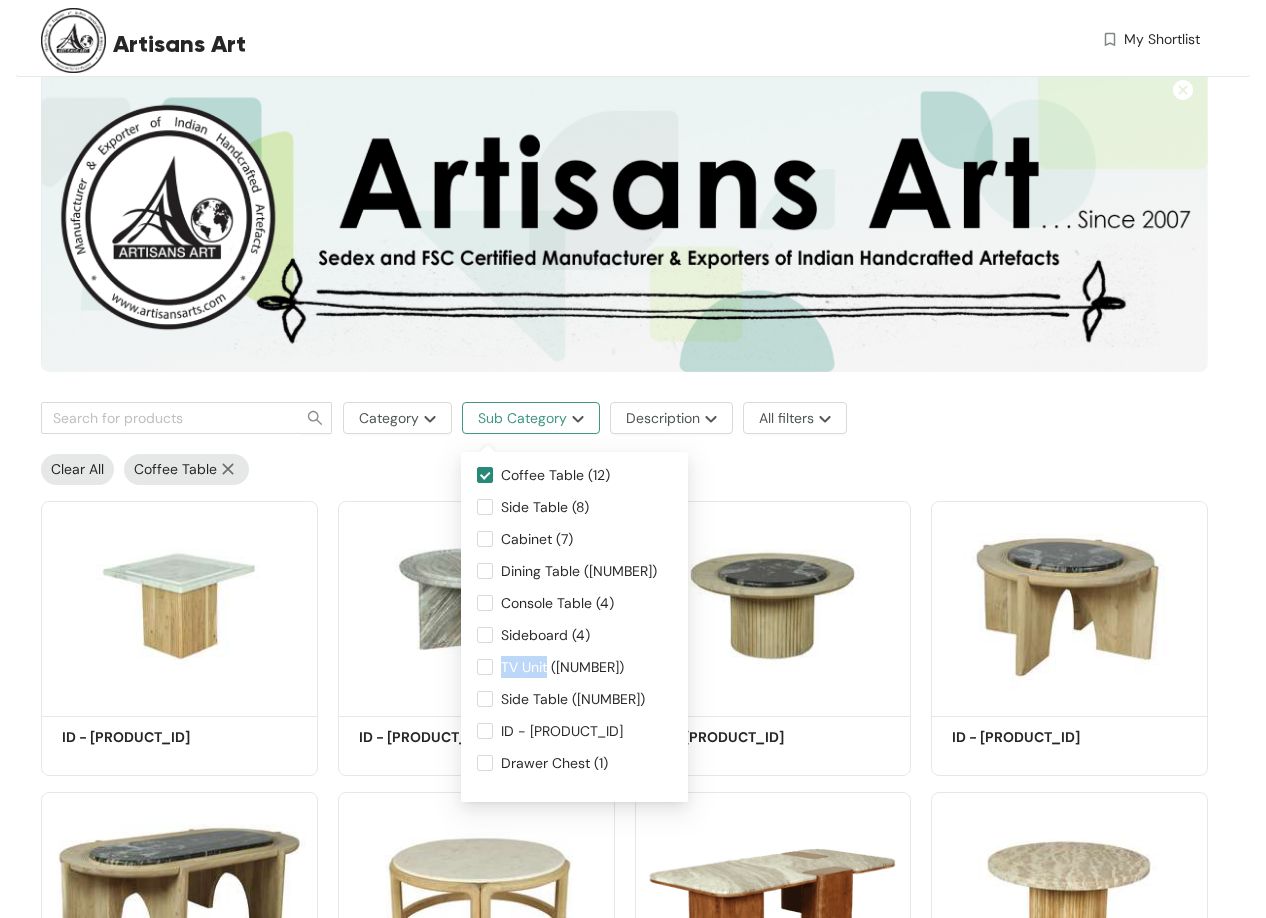 click on "Sub Category" at bounding box center [522, 418] 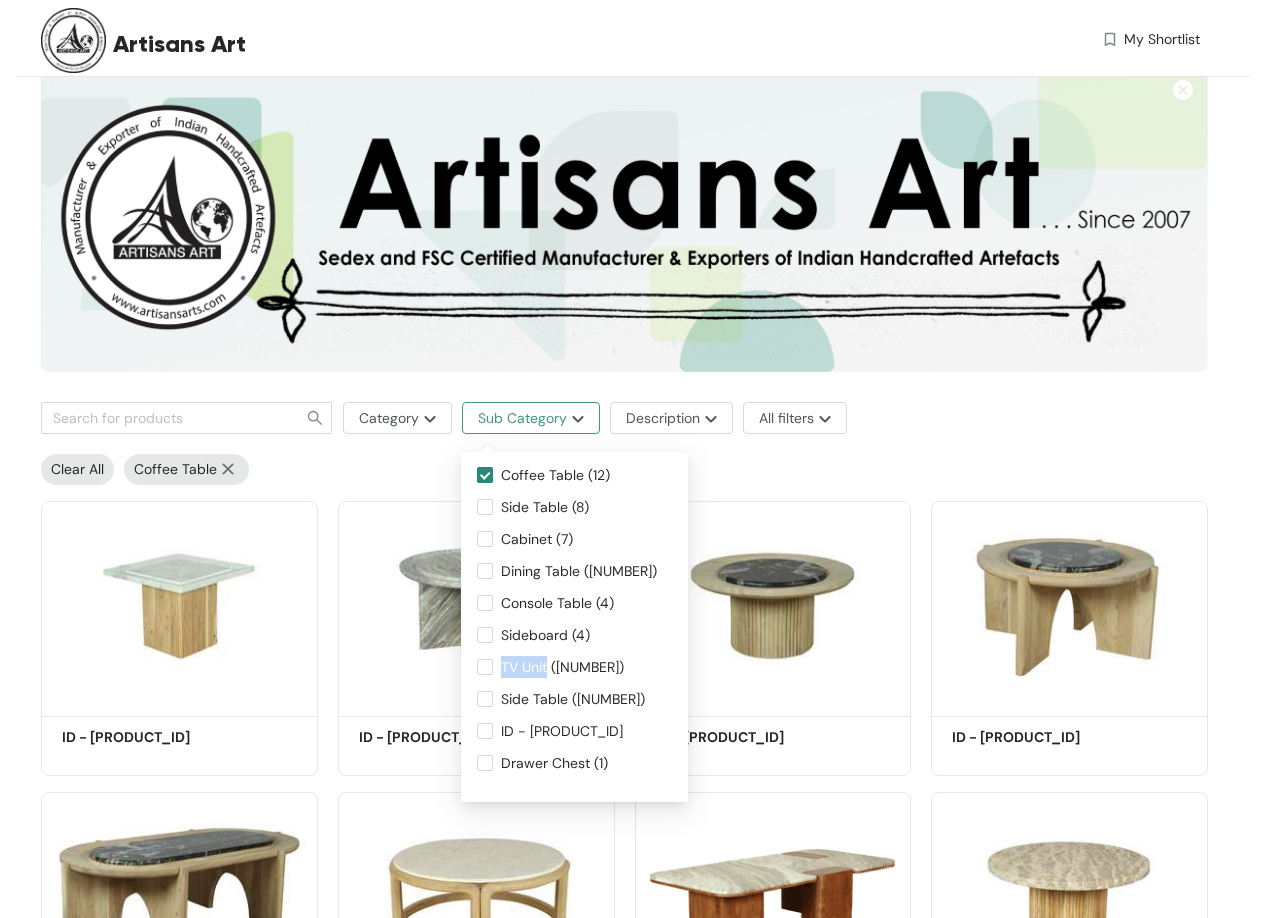 type 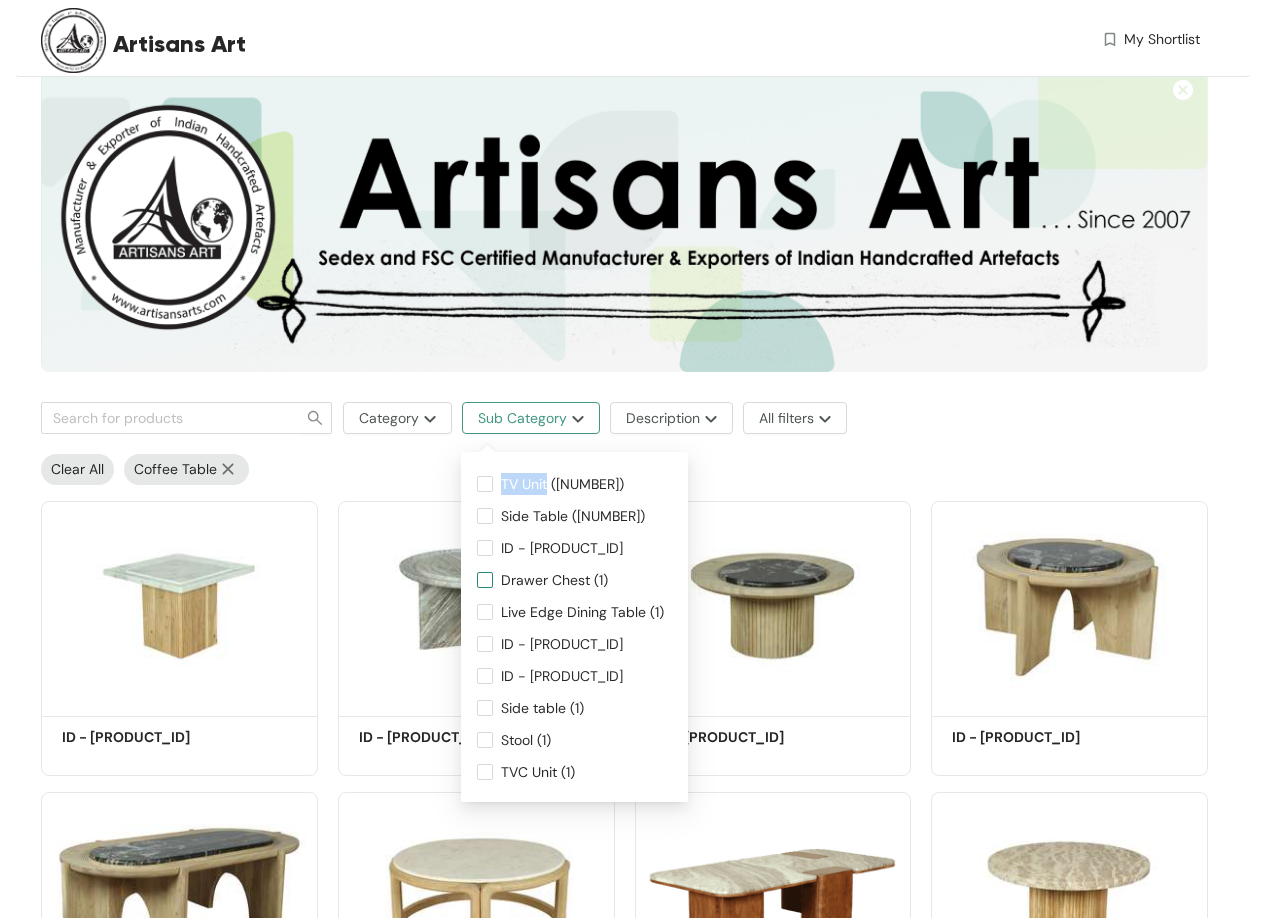 scroll, scrollTop: 192, scrollLeft: 0, axis: vertical 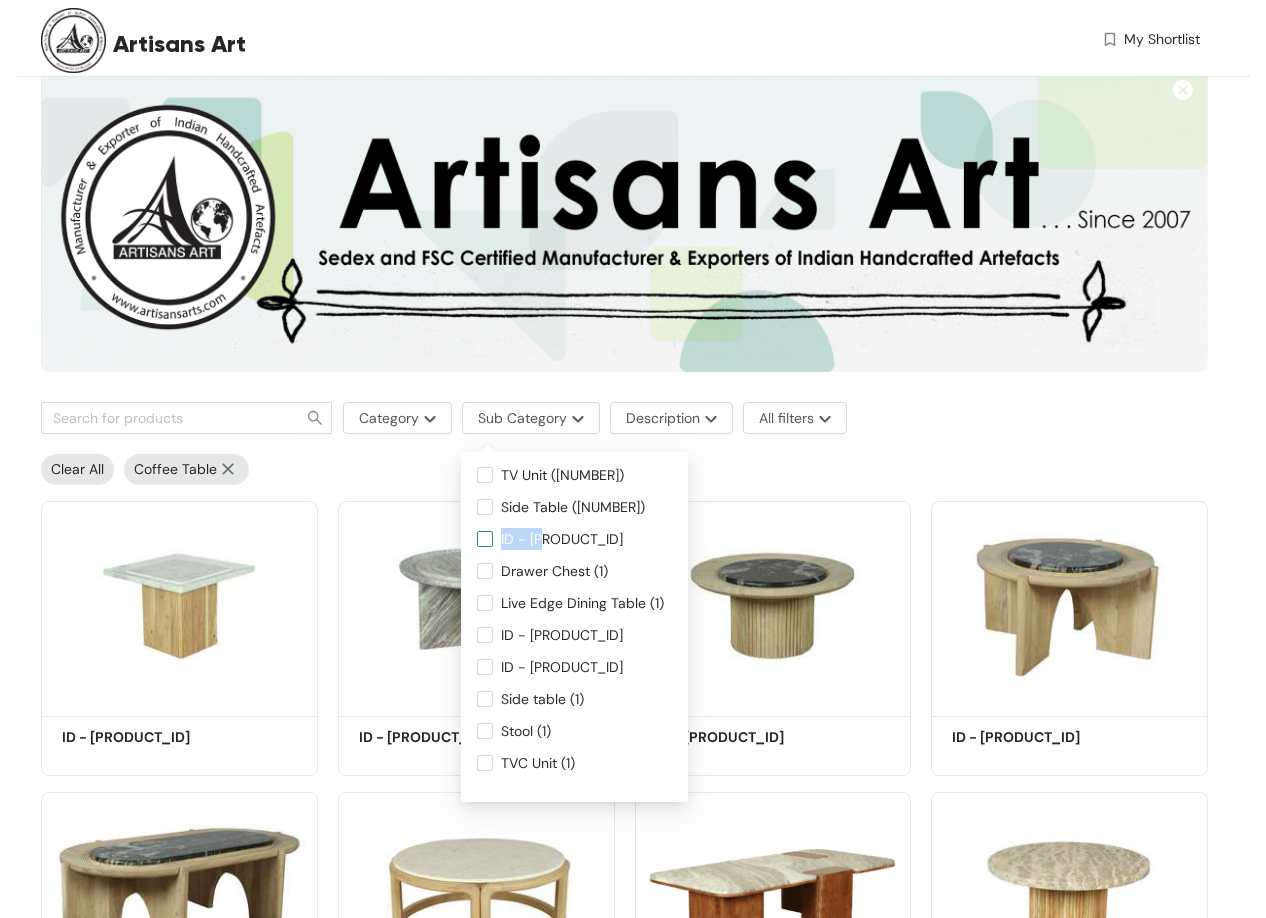 drag, startPoint x: 502, startPoint y: 539, endPoint x: 550, endPoint y: 541, distance: 48.04165 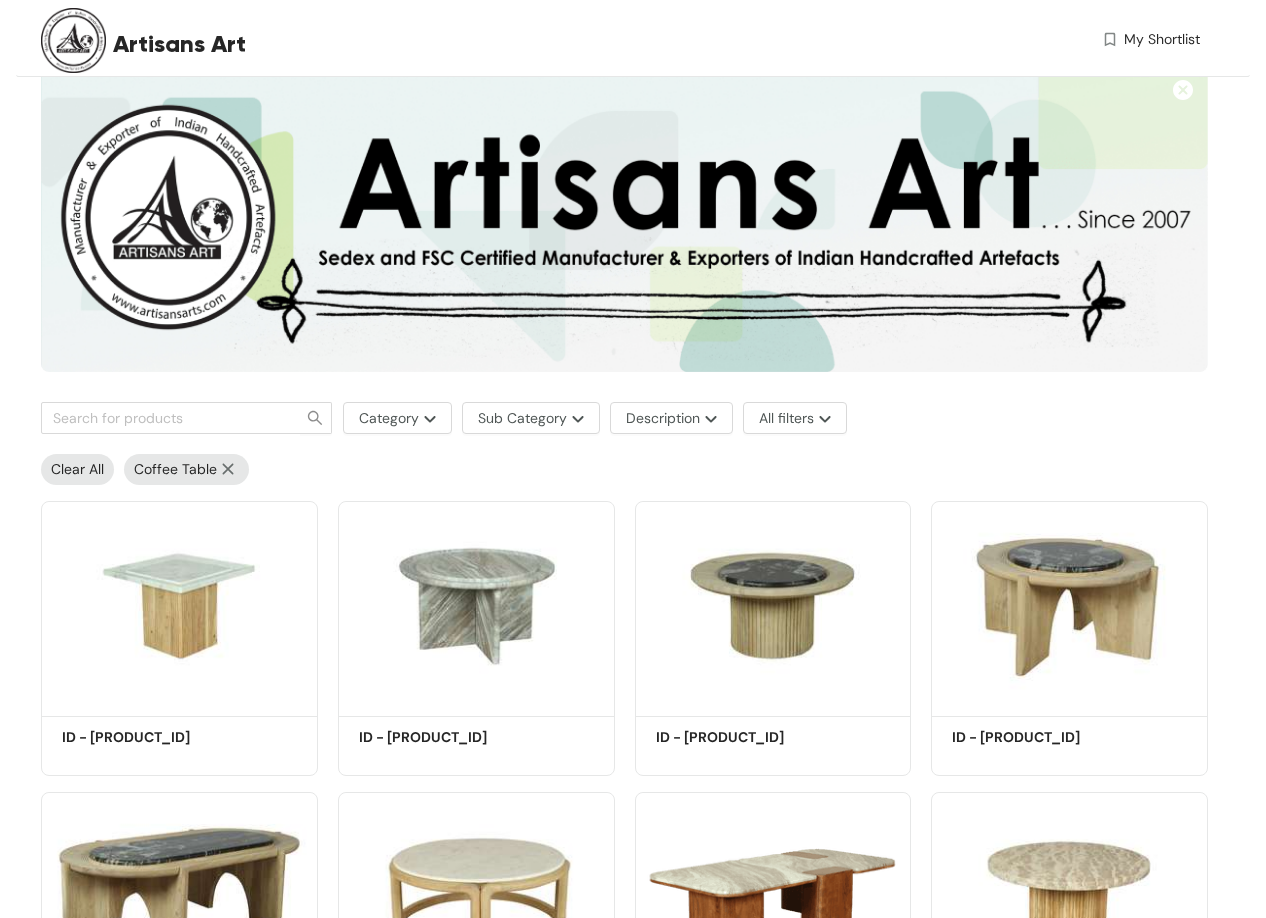 click on "Category Sub Category Description All filters" at bounding box center [624, 418] 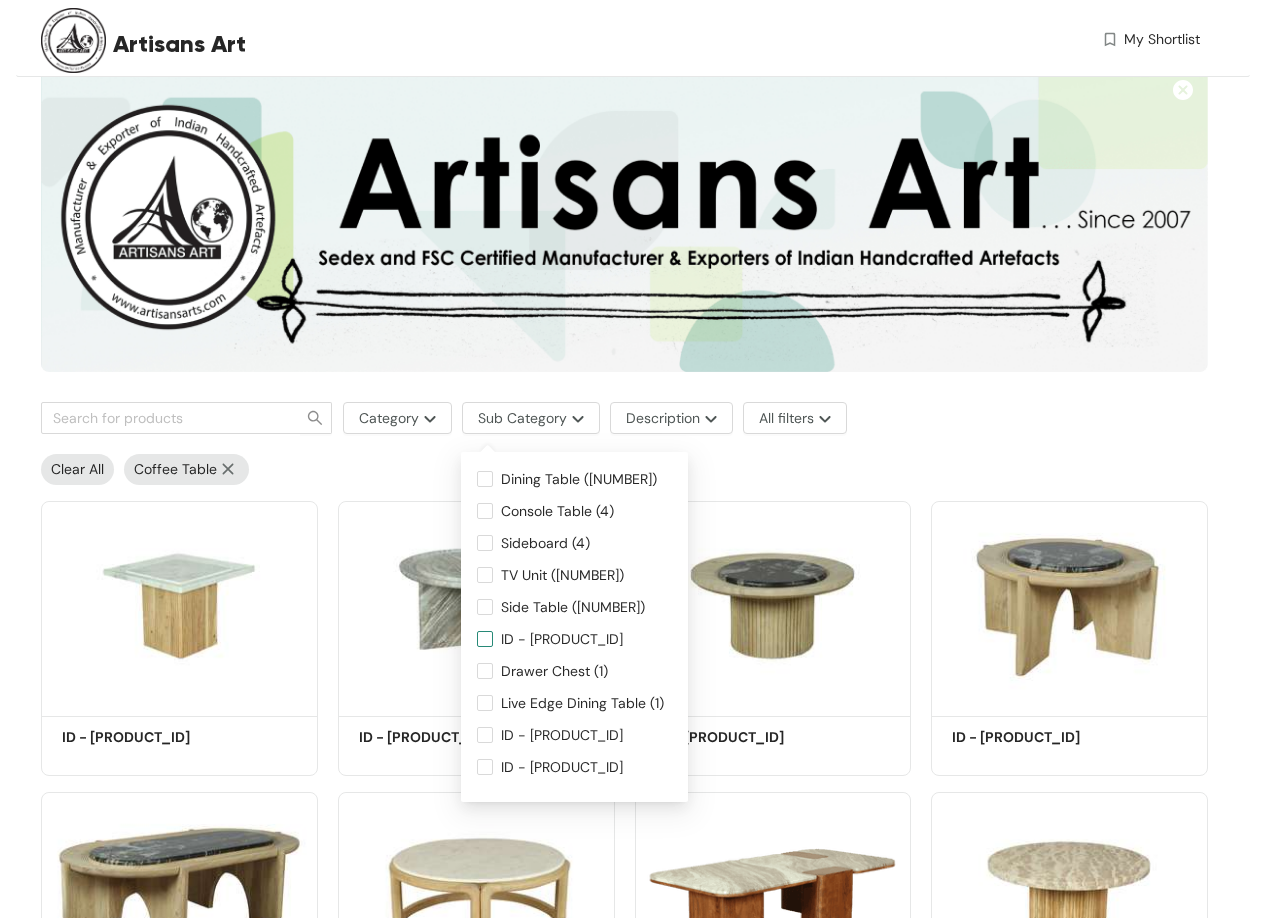 scroll, scrollTop: 0, scrollLeft: 0, axis: both 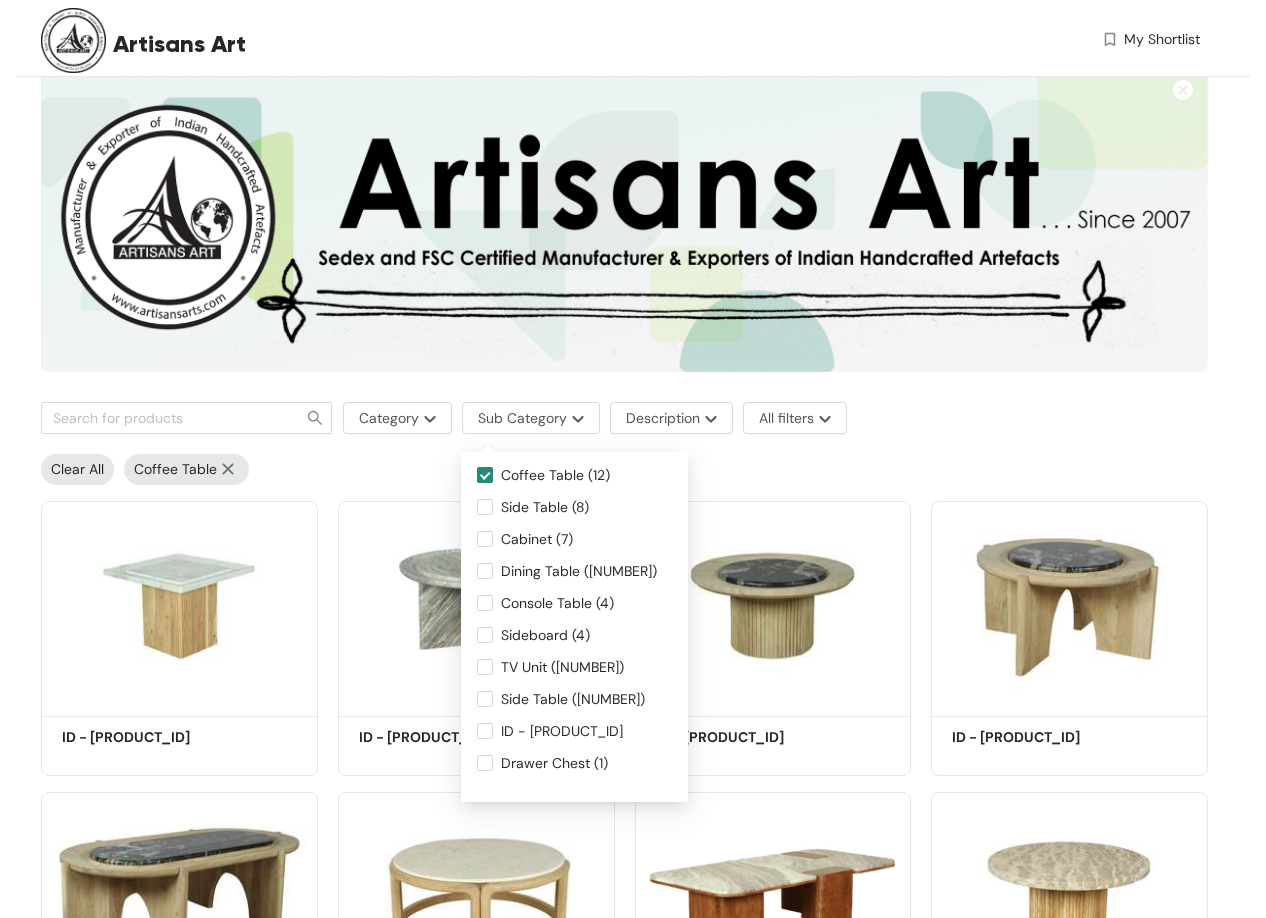 click on "Coffee Table (12)" at bounding box center (555, 475) 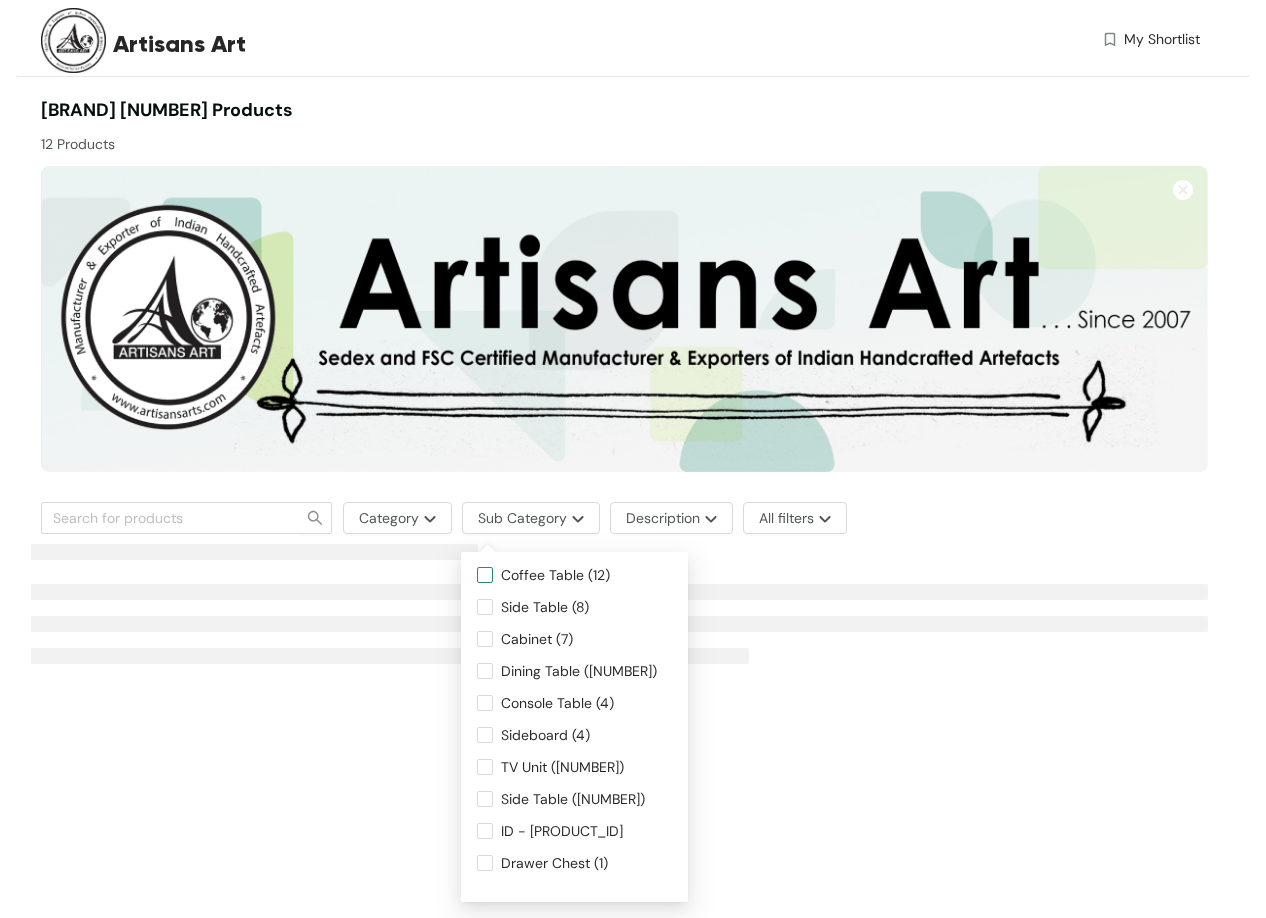 scroll, scrollTop: 0, scrollLeft: 0, axis: both 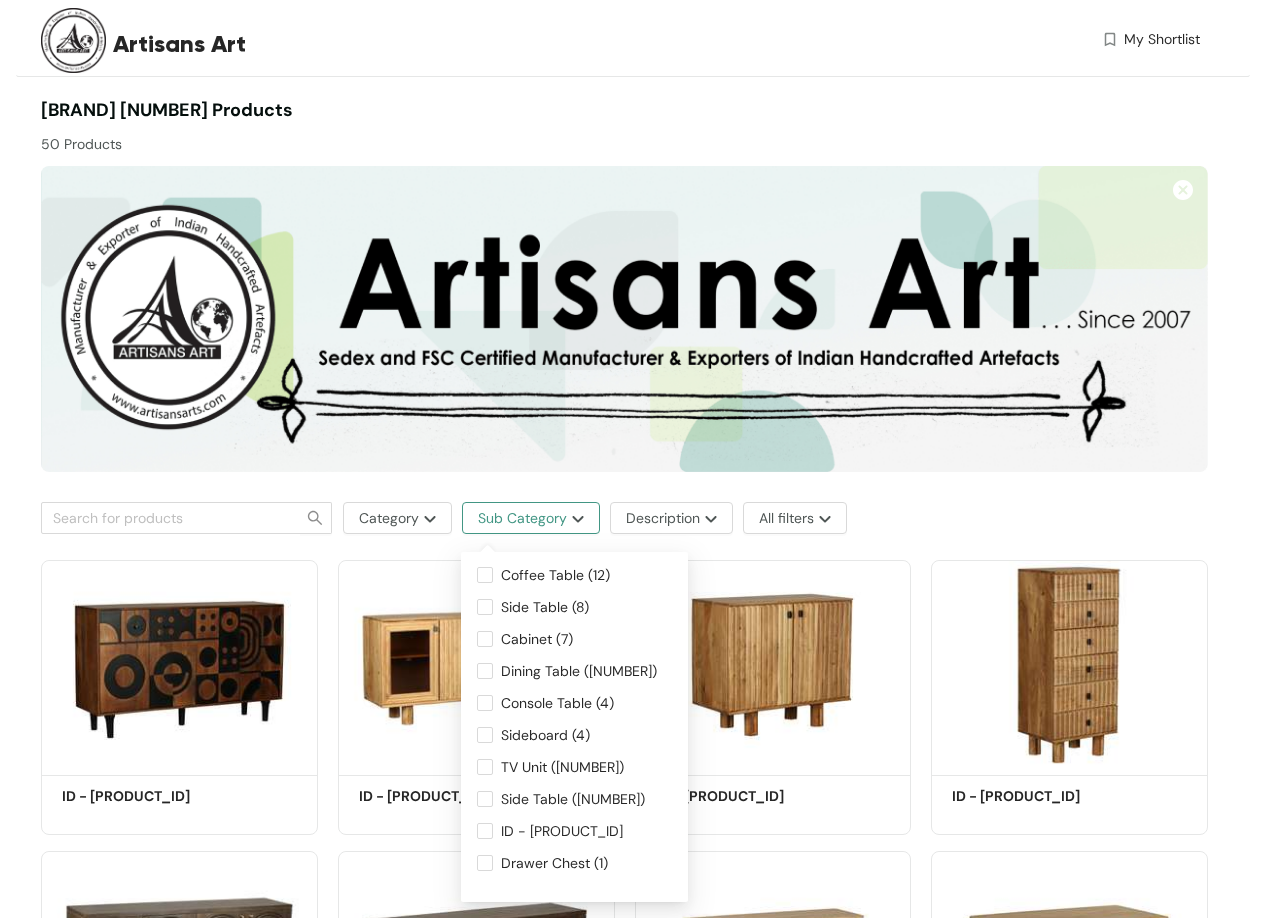 click on "Sub Category" at bounding box center (531, 518) 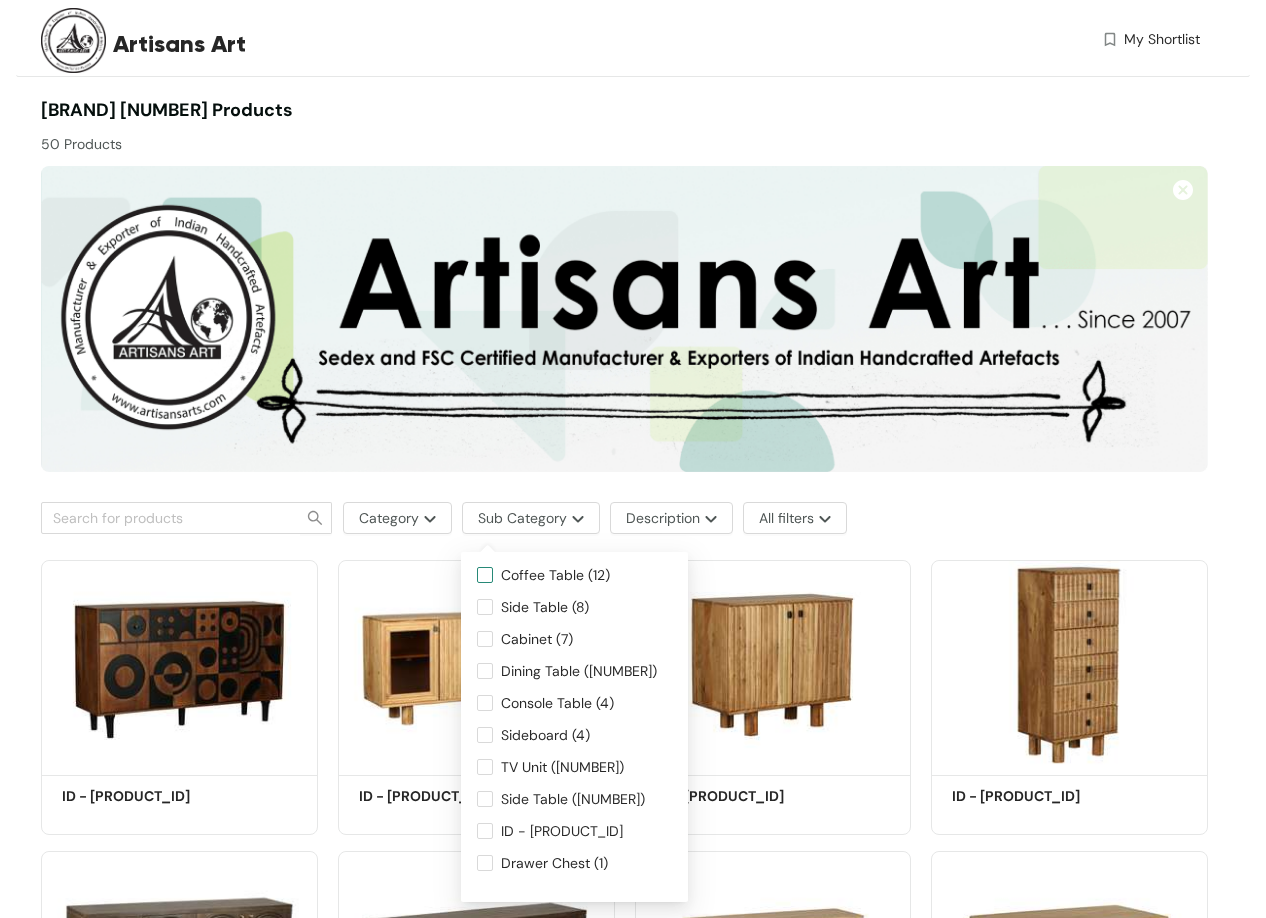 click on "Coffee Table (12)" at bounding box center (555, 575) 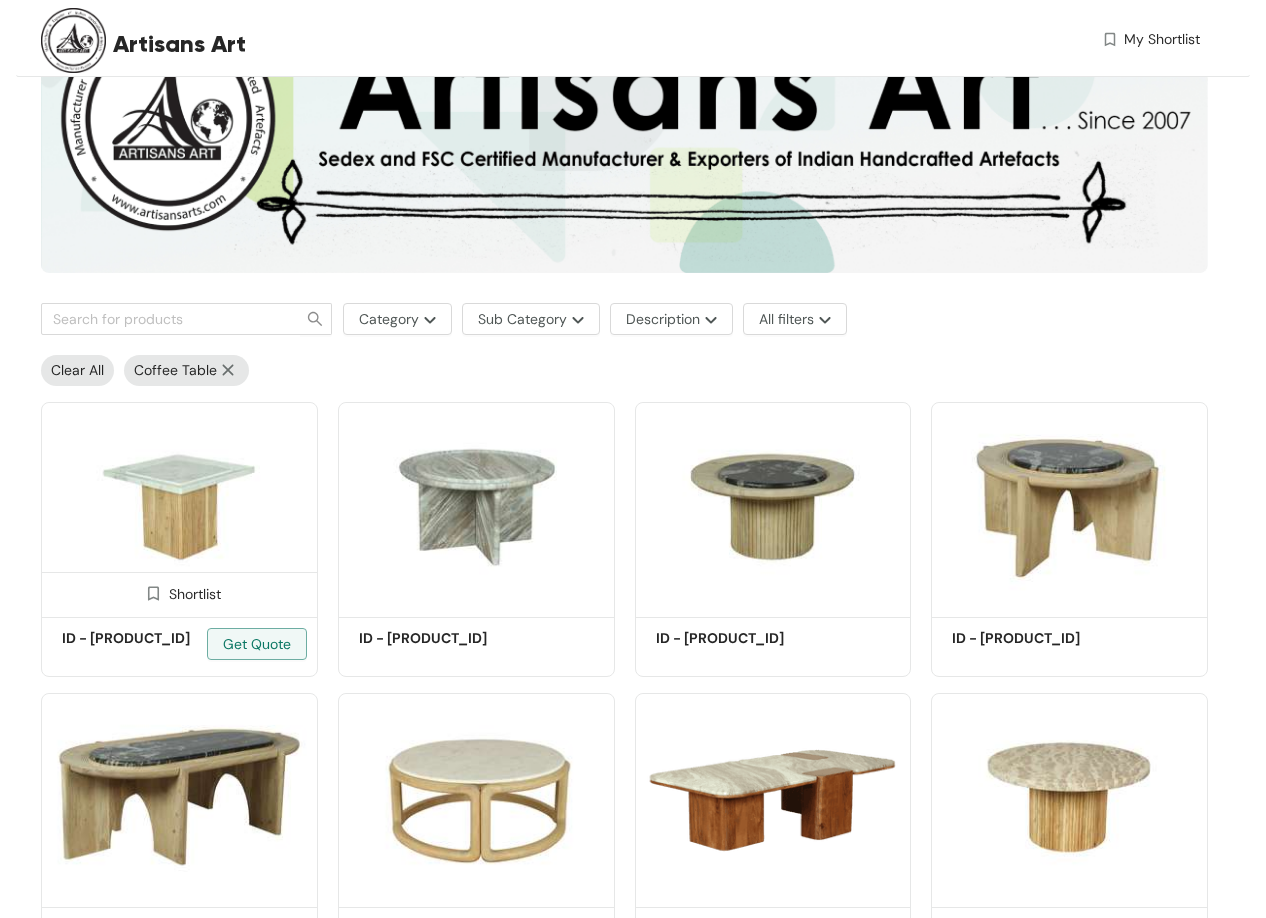 scroll, scrollTop: 200, scrollLeft: 0, axis: vertical 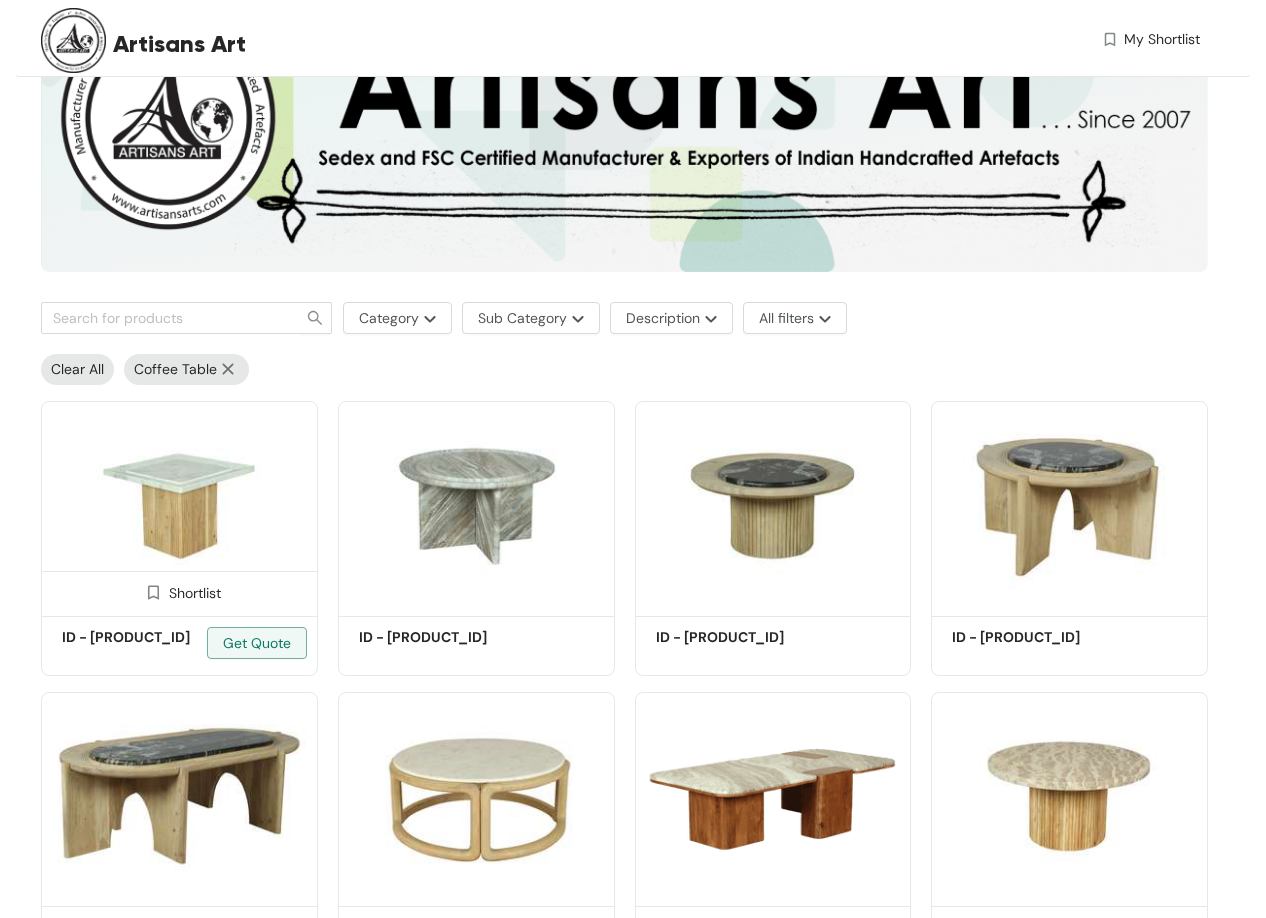 click at bounding box center [179, 505] 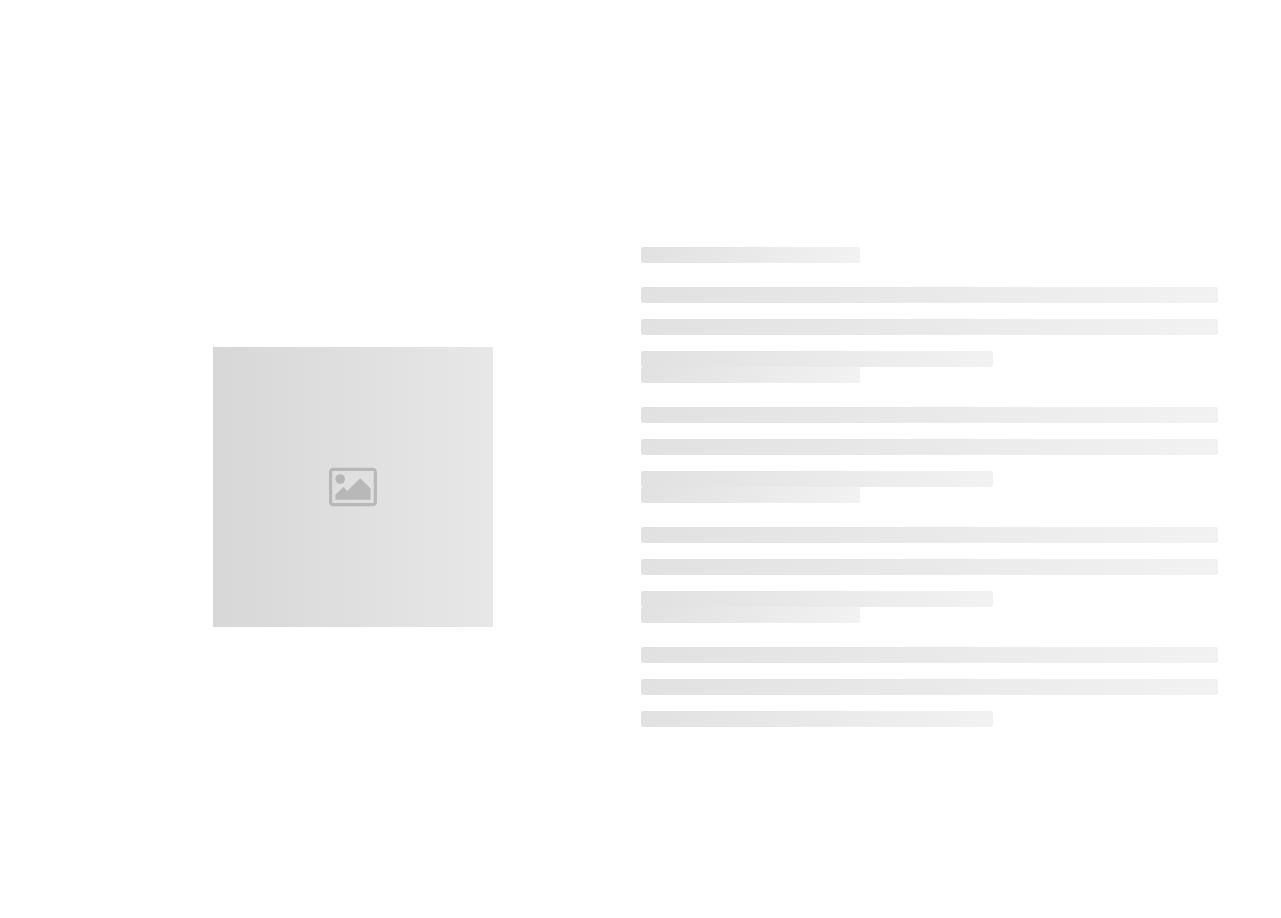 scroll, scrollTop: 0, scrollLeft: 0, axis: both 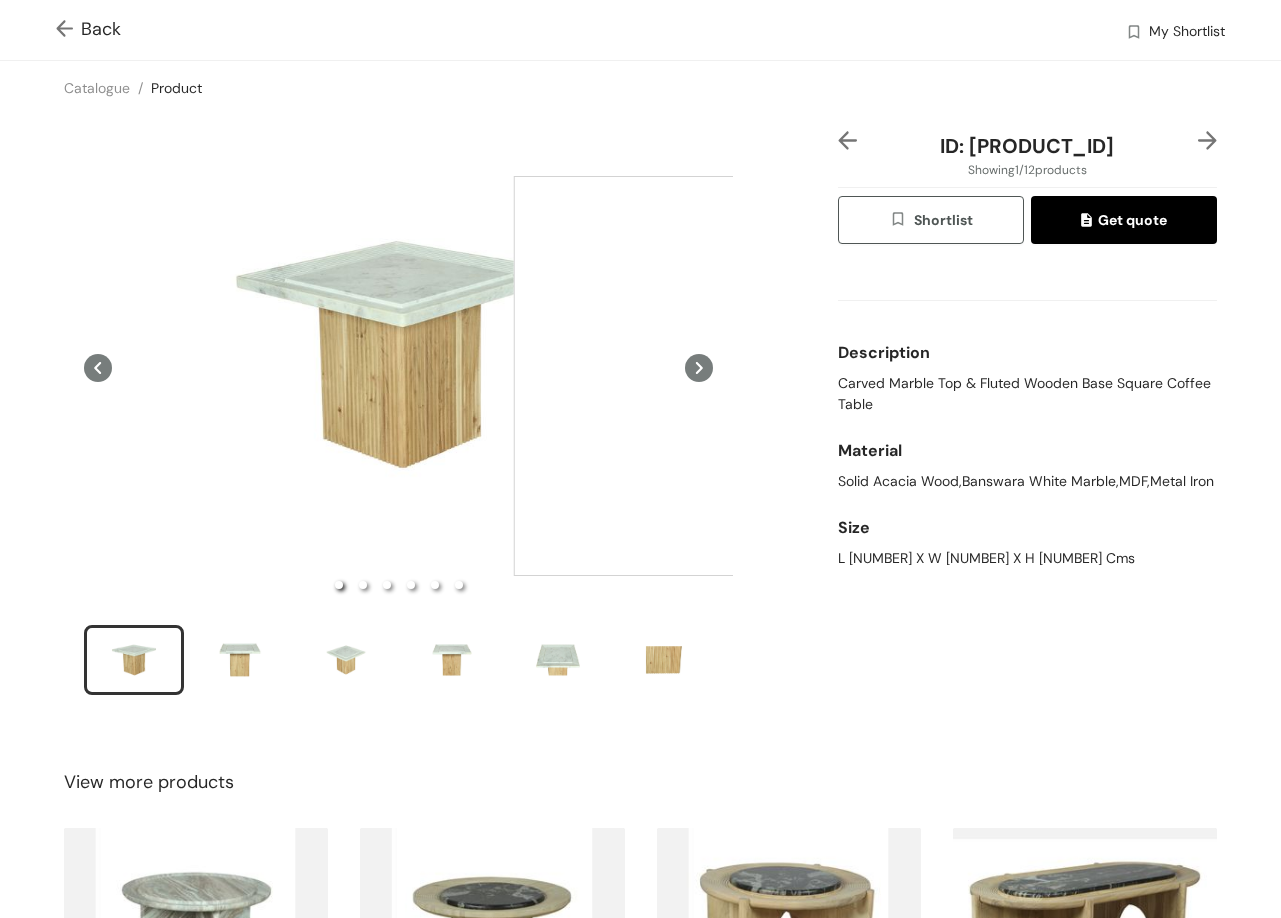 click at bounding box center (714, 376) 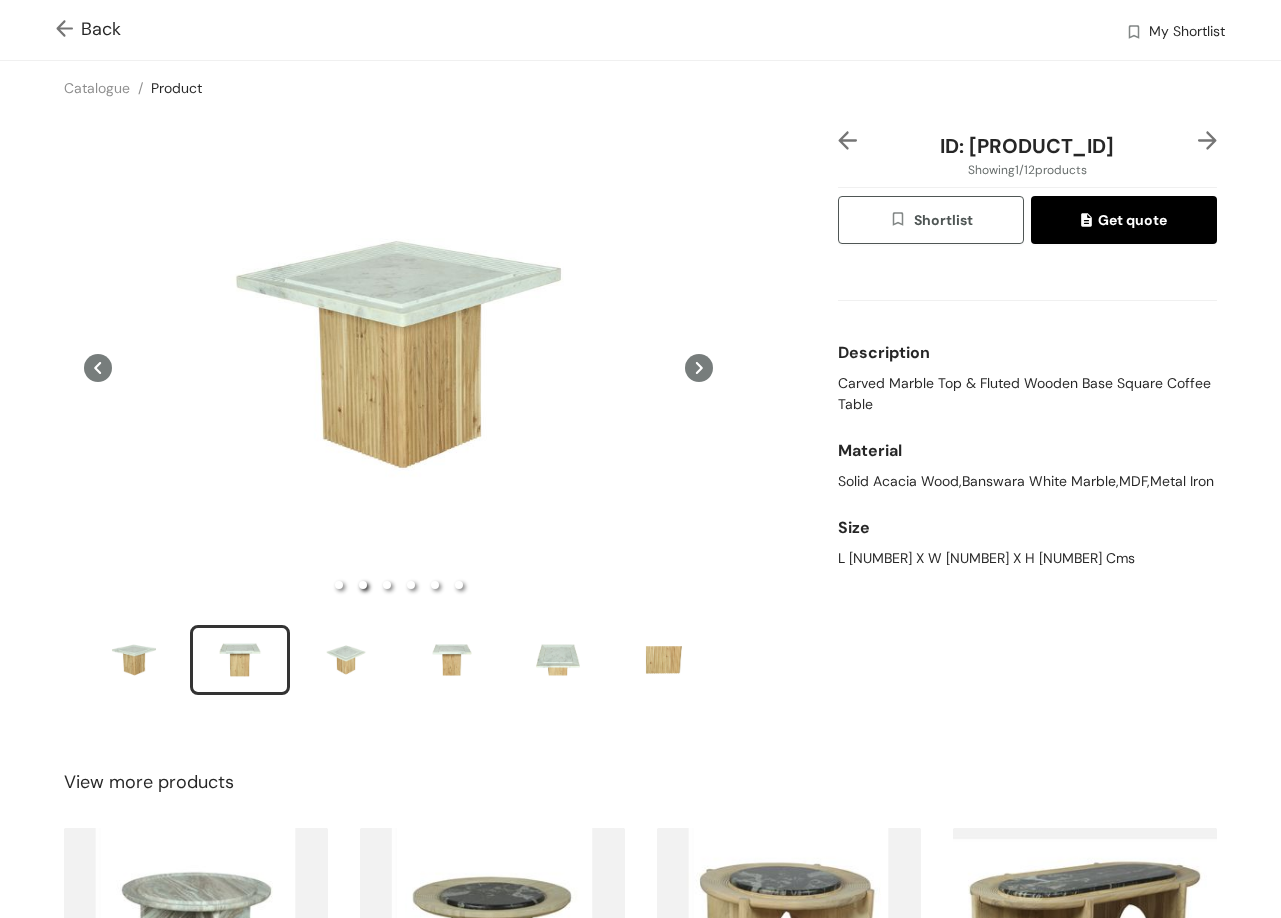 click 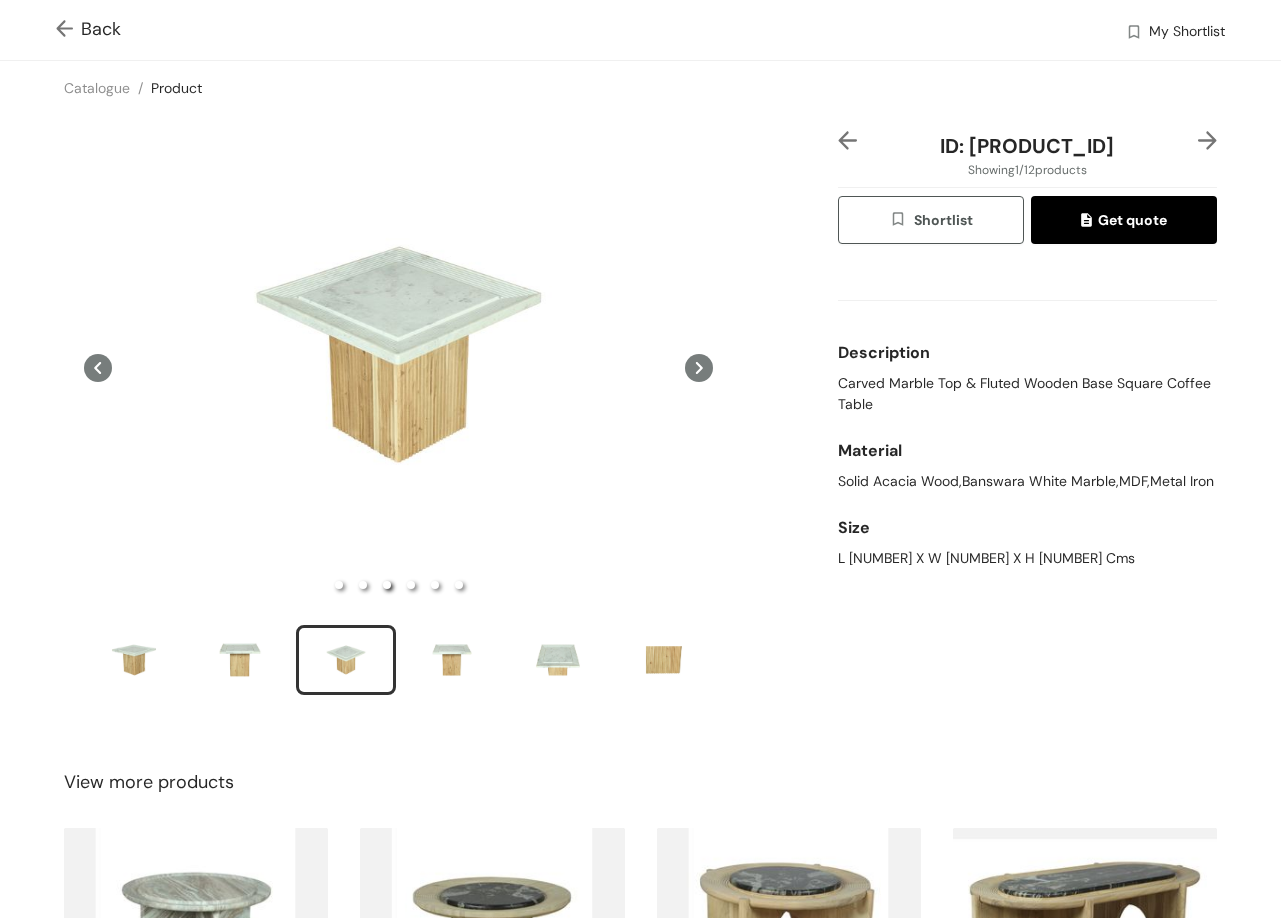 type 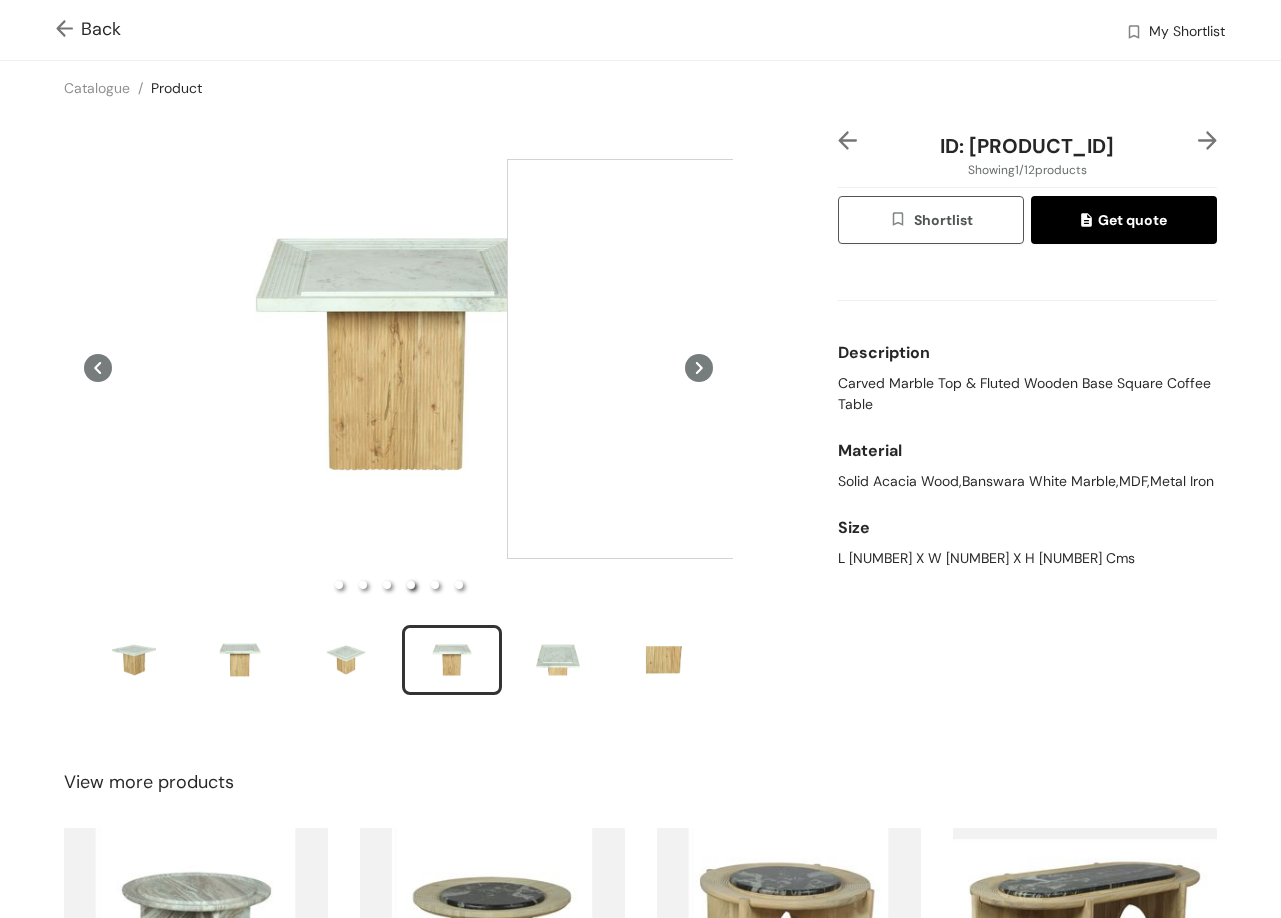 click at bounding box center [707, 359] 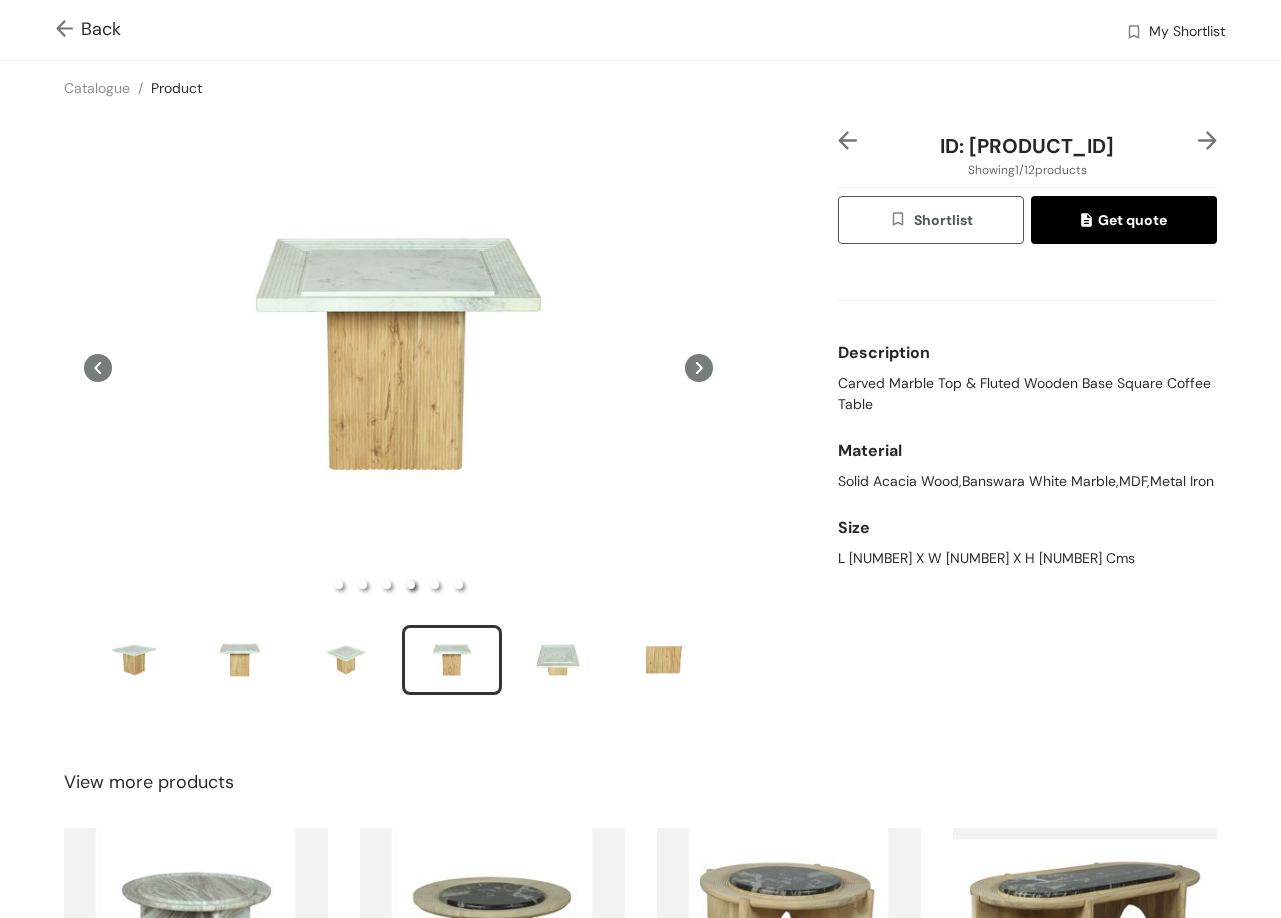 click 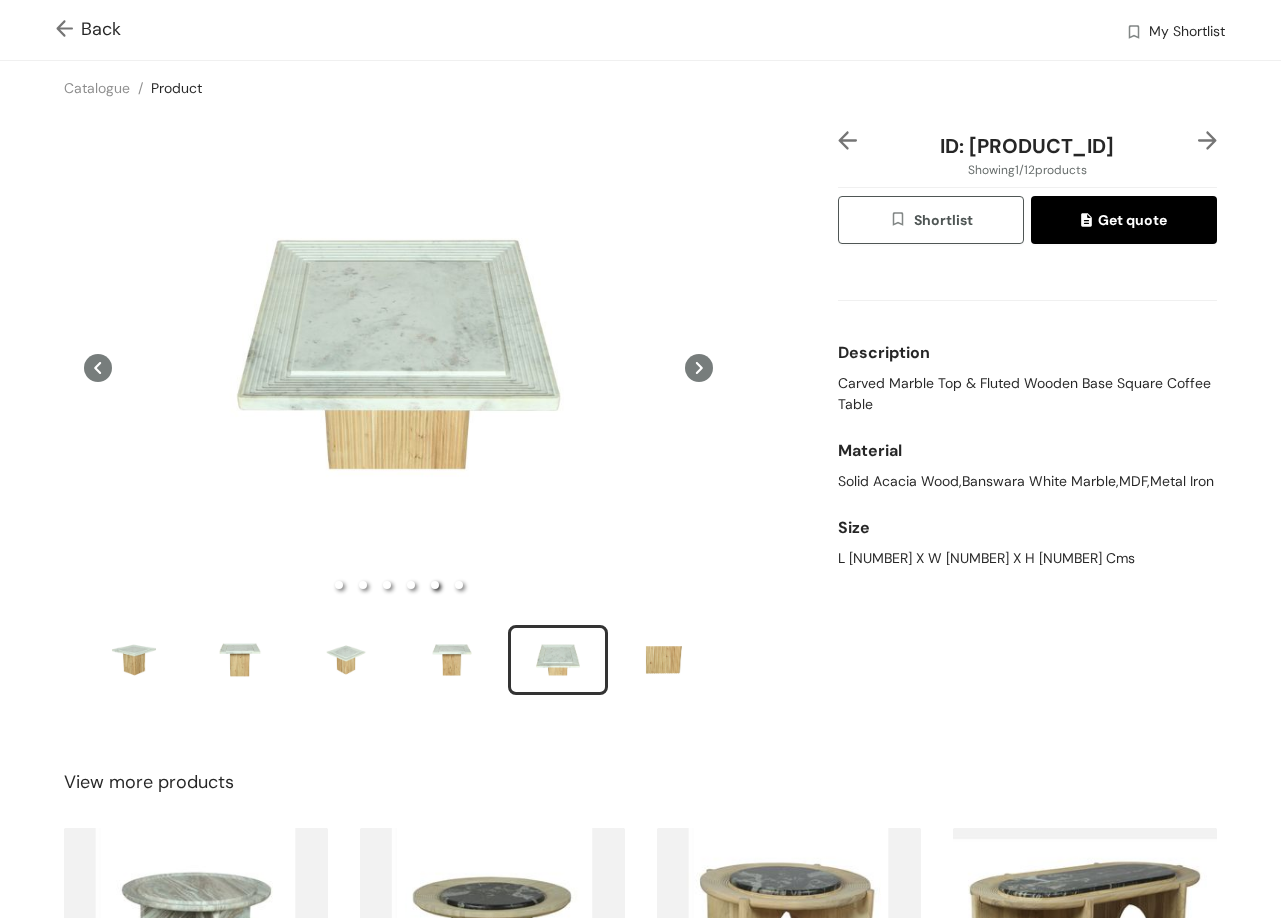 click 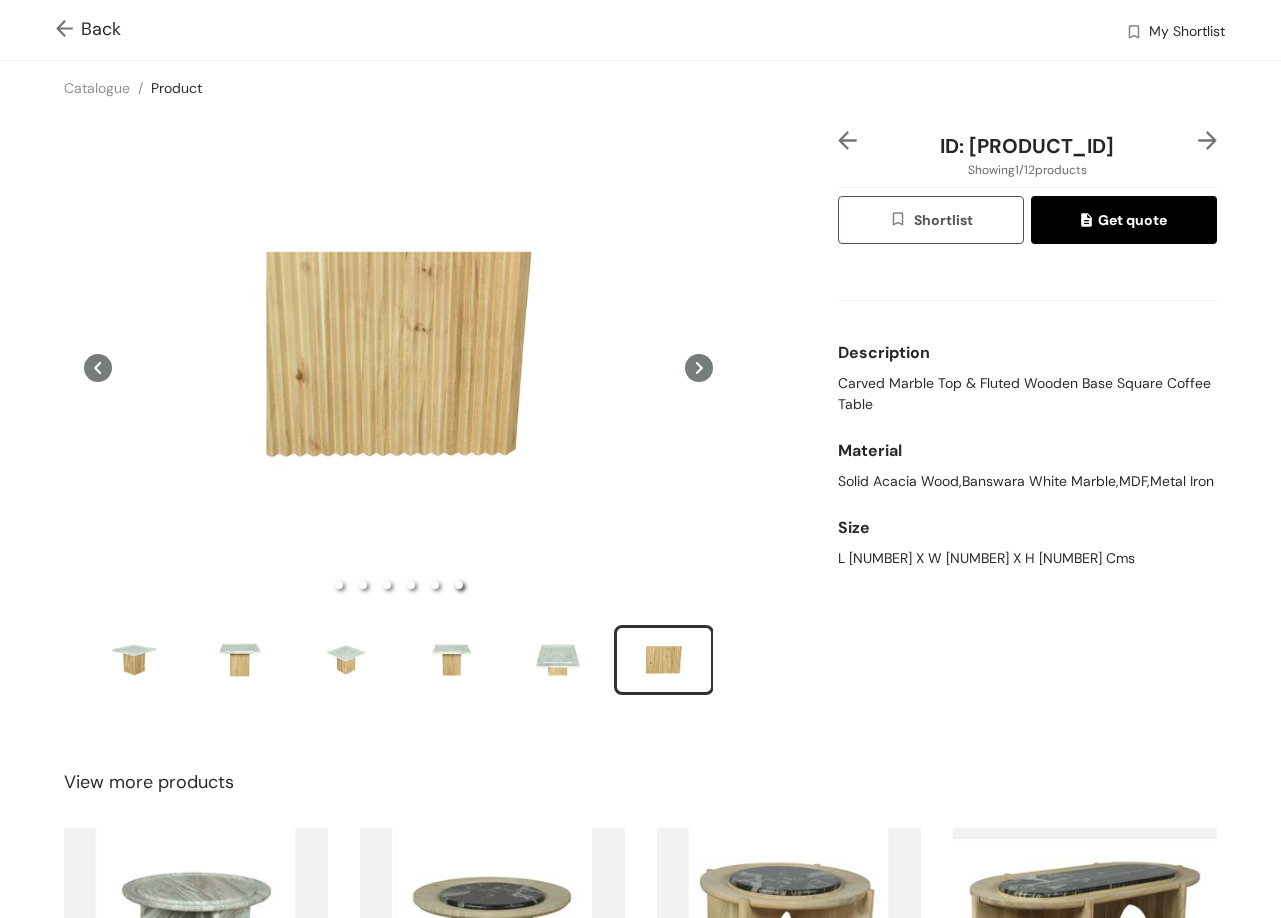 click 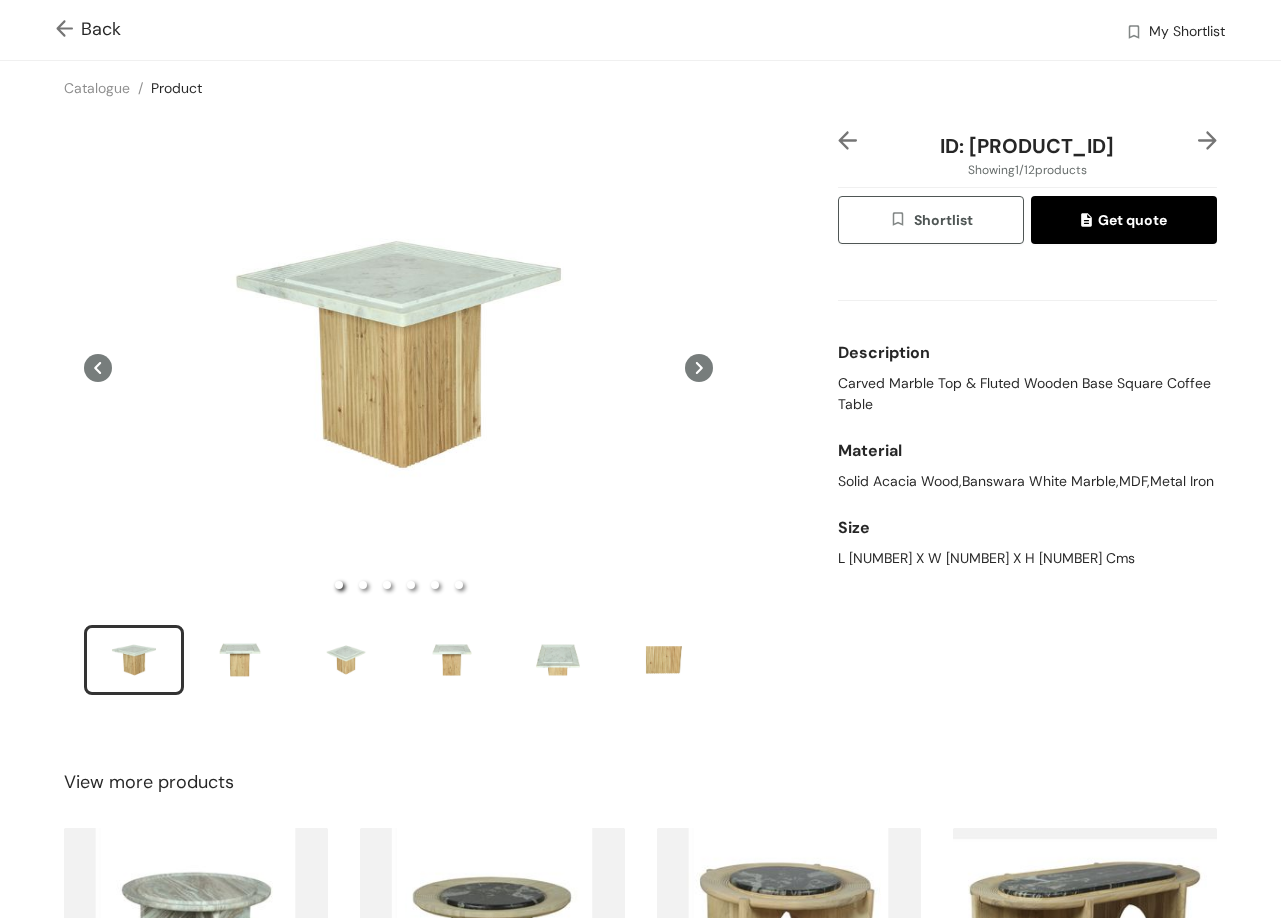 click 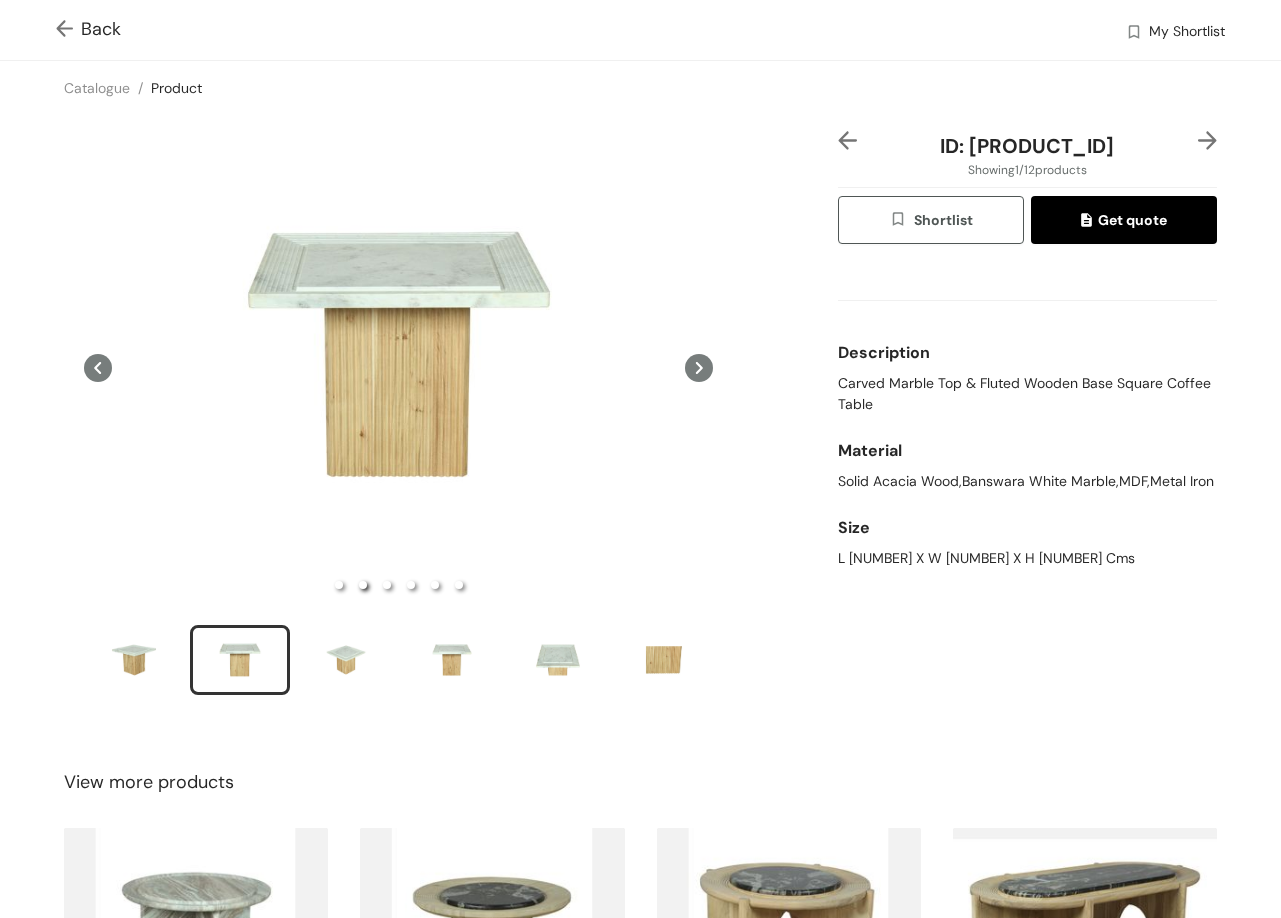 click 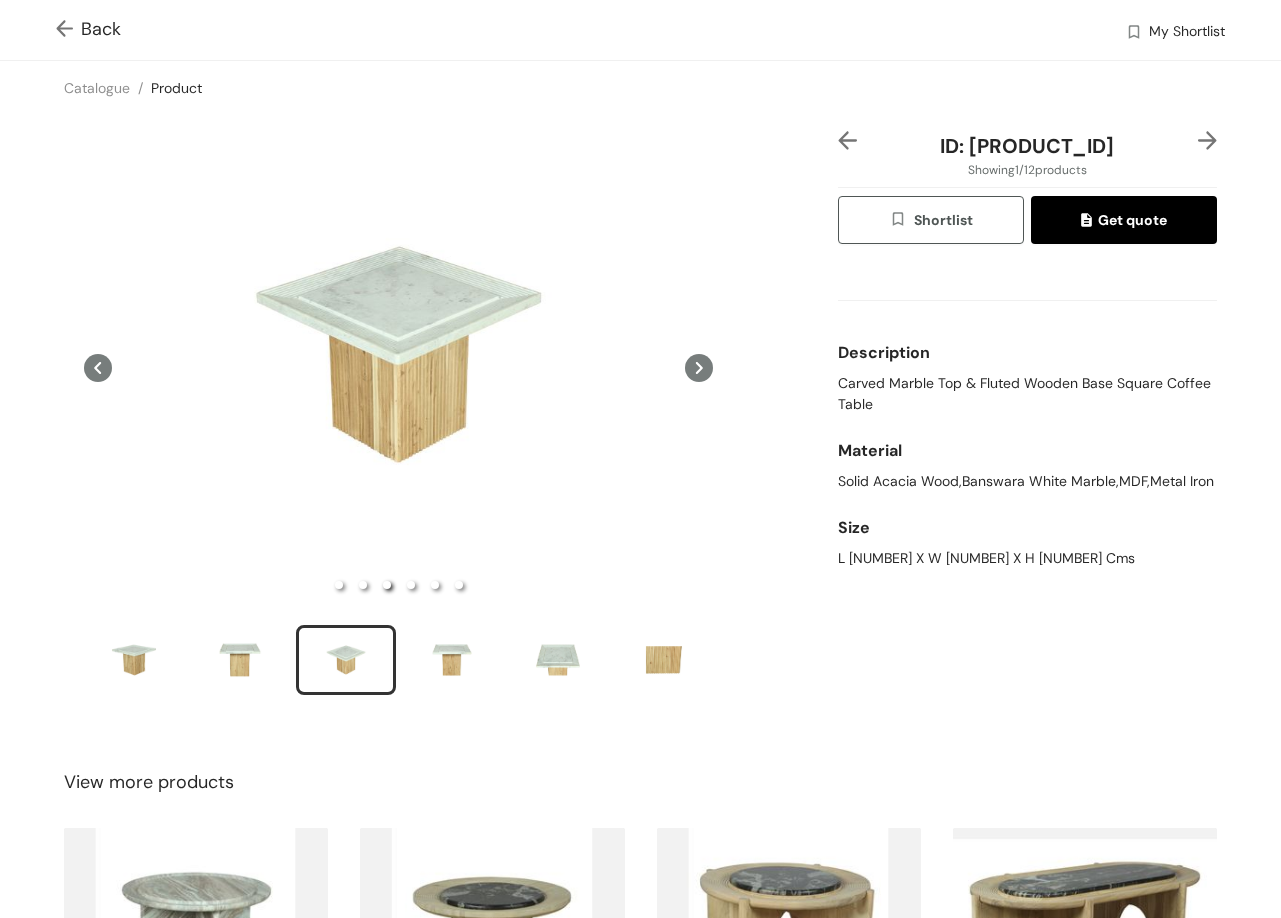 click 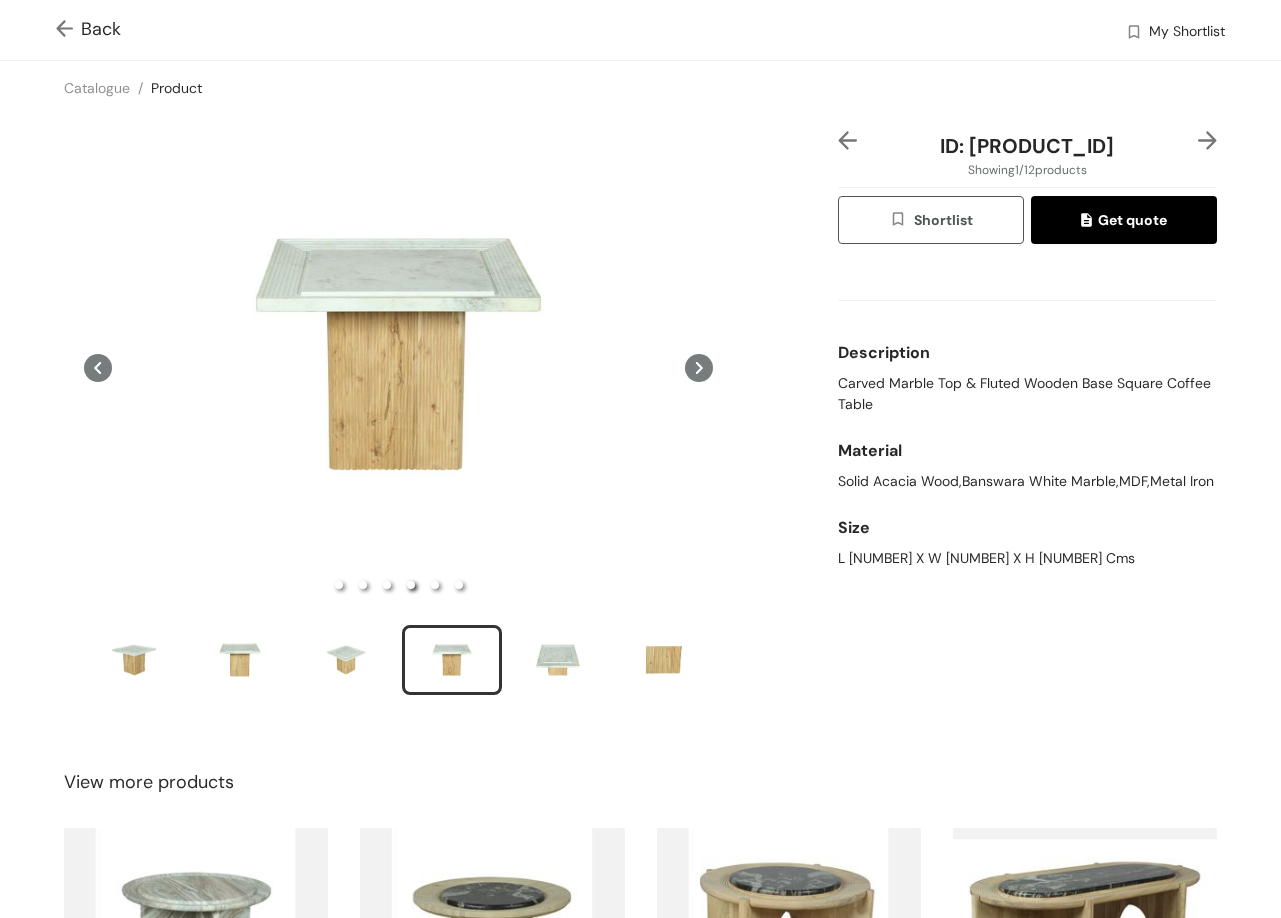 click 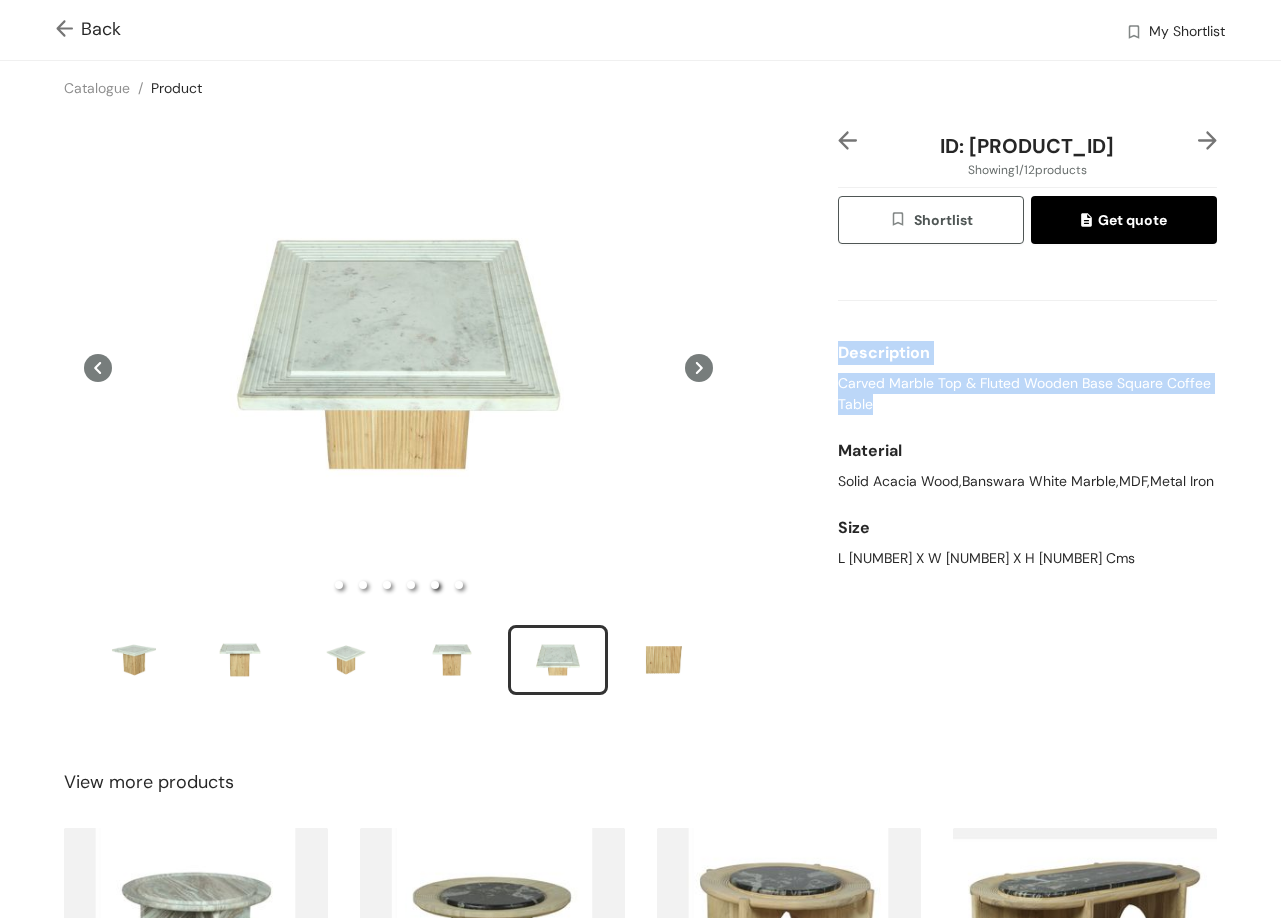 drag, startPoint x: 830, startPoint y: 372, endPoint x: 904, endPoint y: 407, distance: 81.859634 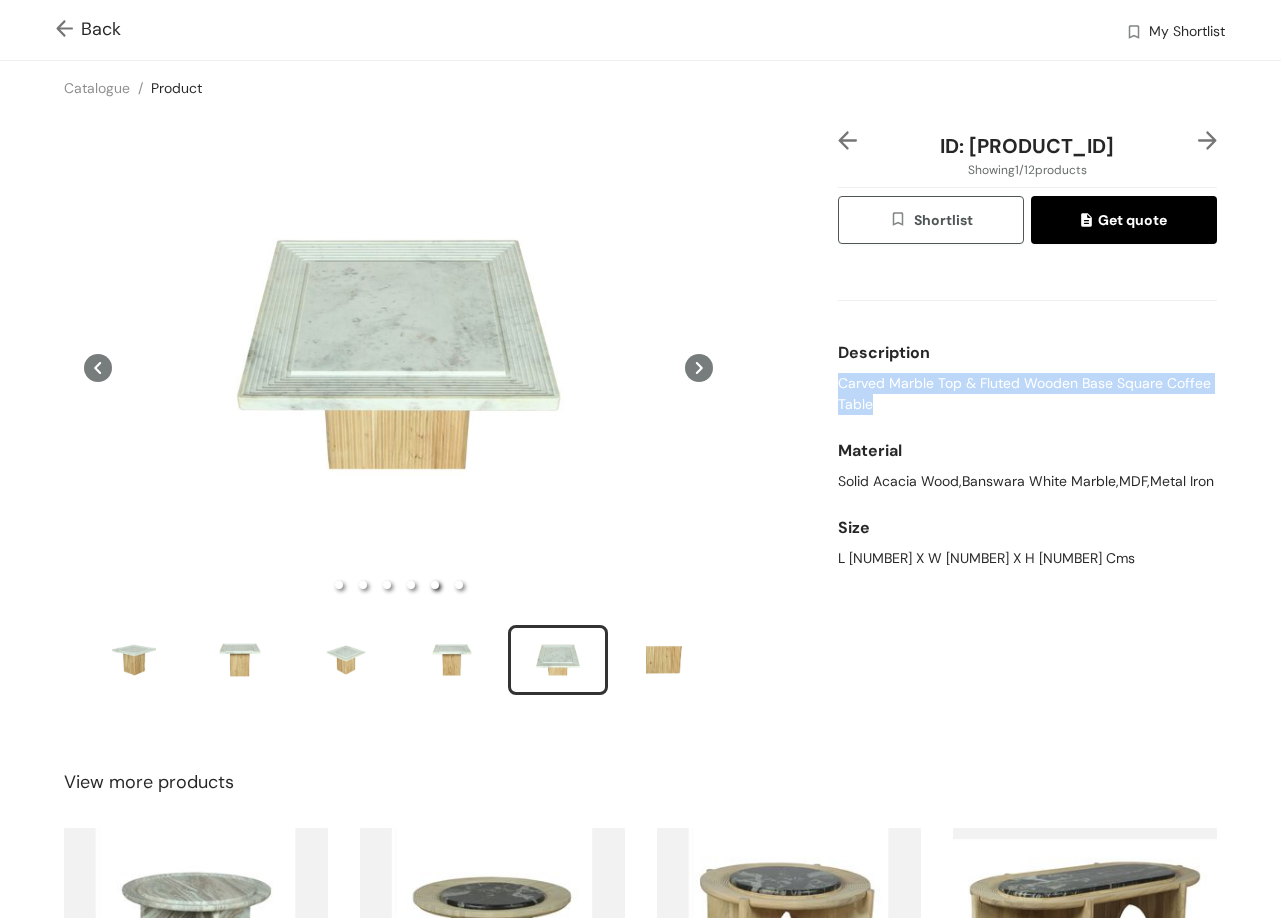 drag, startPoint x: 879, startPoint y: 407, endPoint x: 824, endPoint y: 379, distance: 61.7171 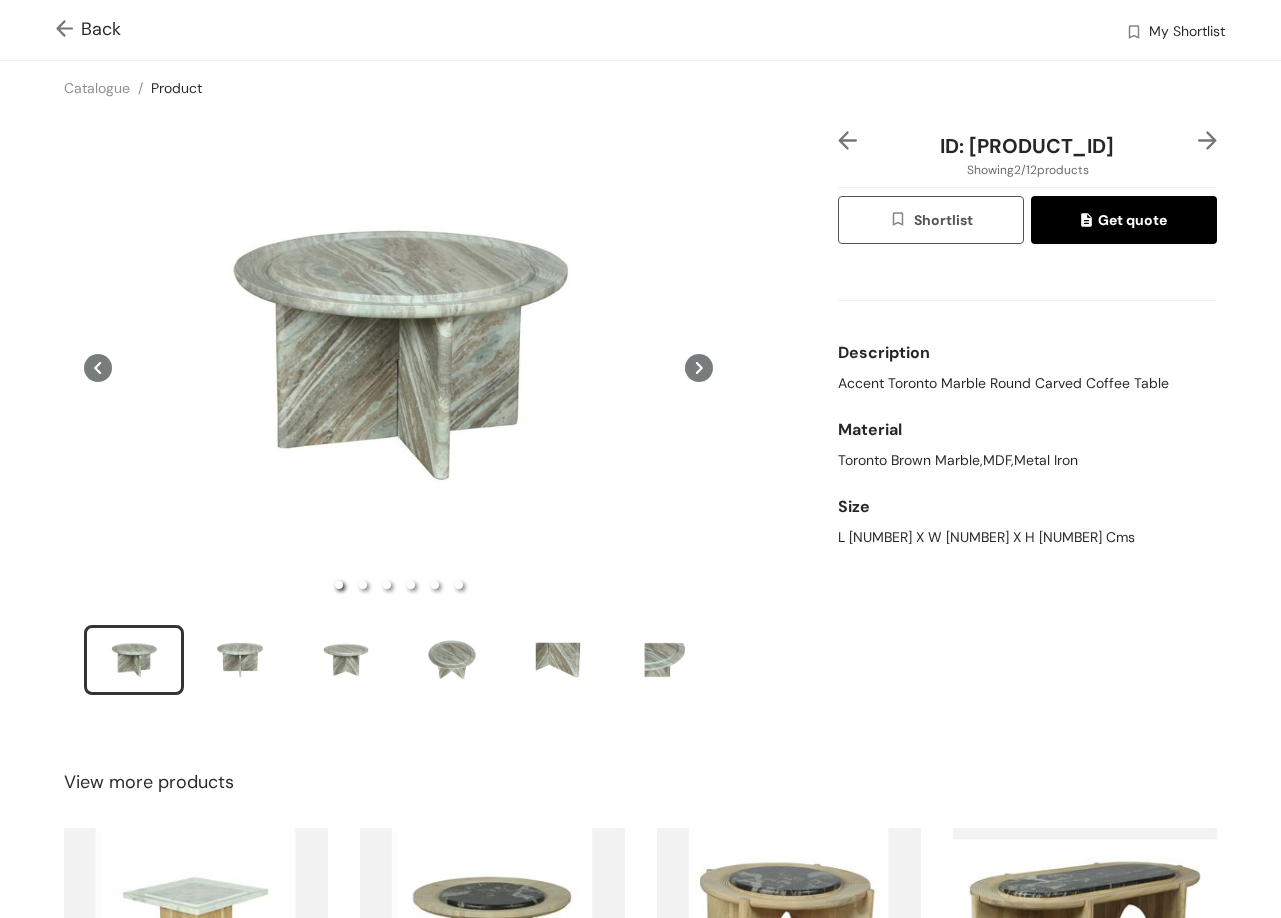 click at bounding box center (68, 30) 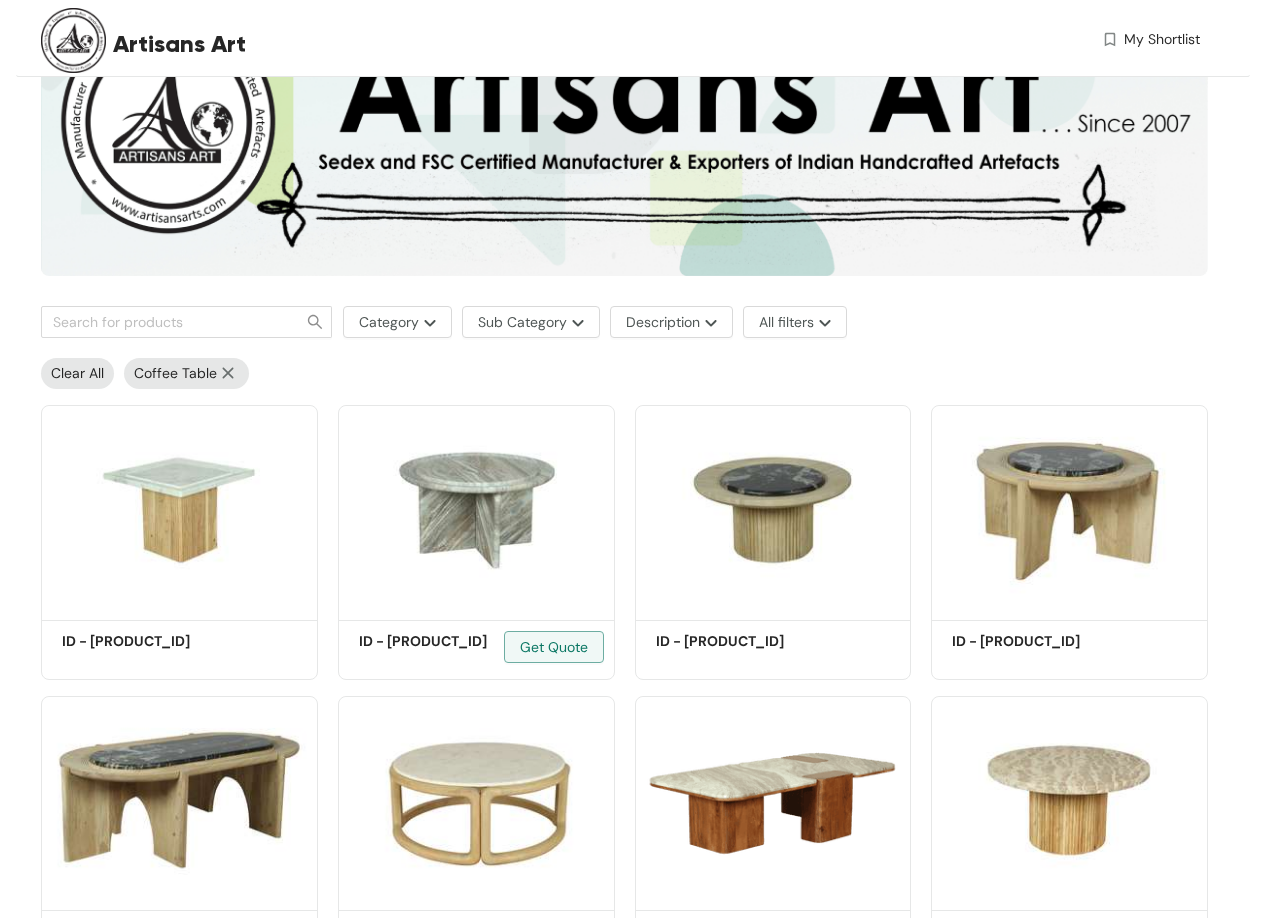 scroll, scrollTop: 200, scrollLeft: 0, axis: vertical 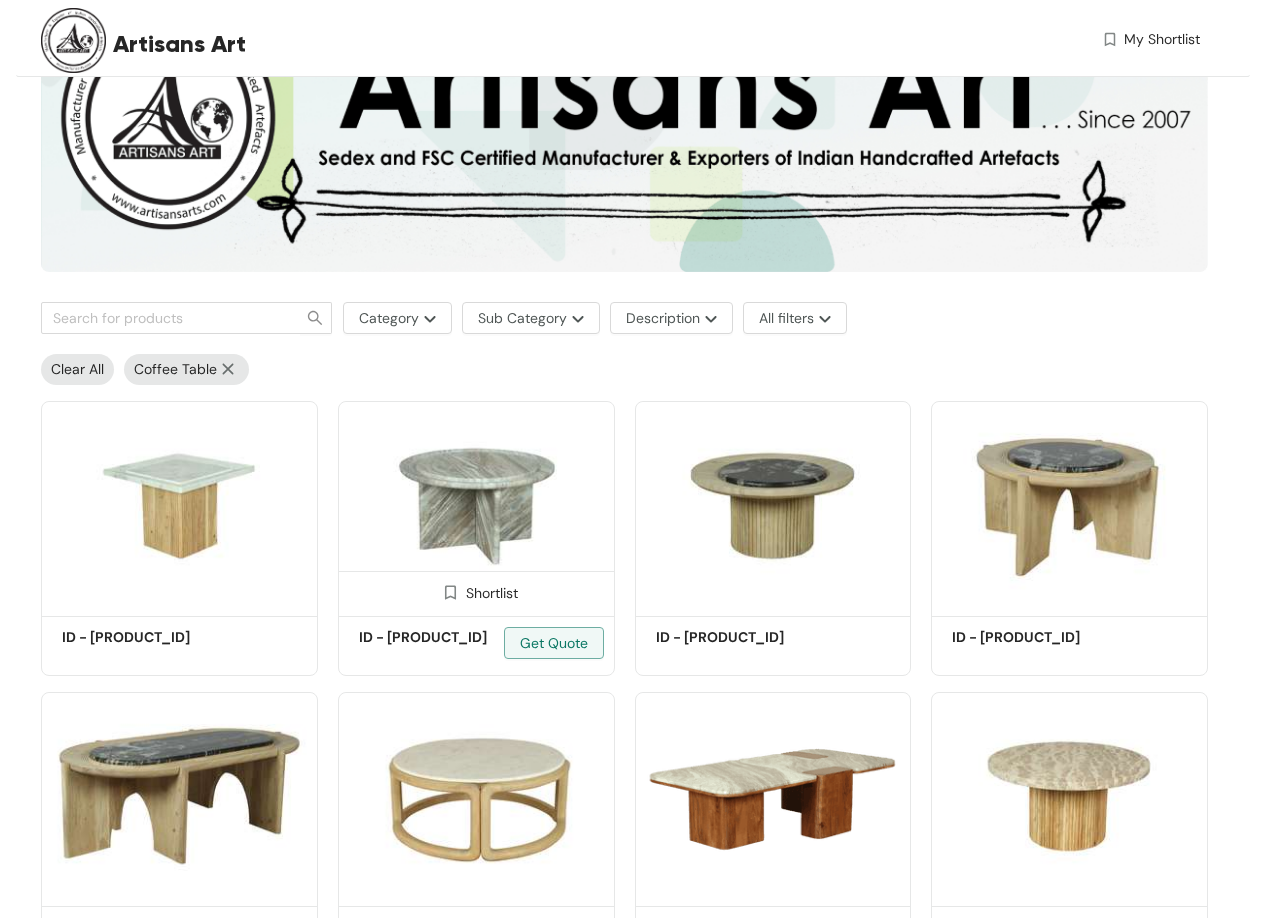 click at bounding box center [476, 505] 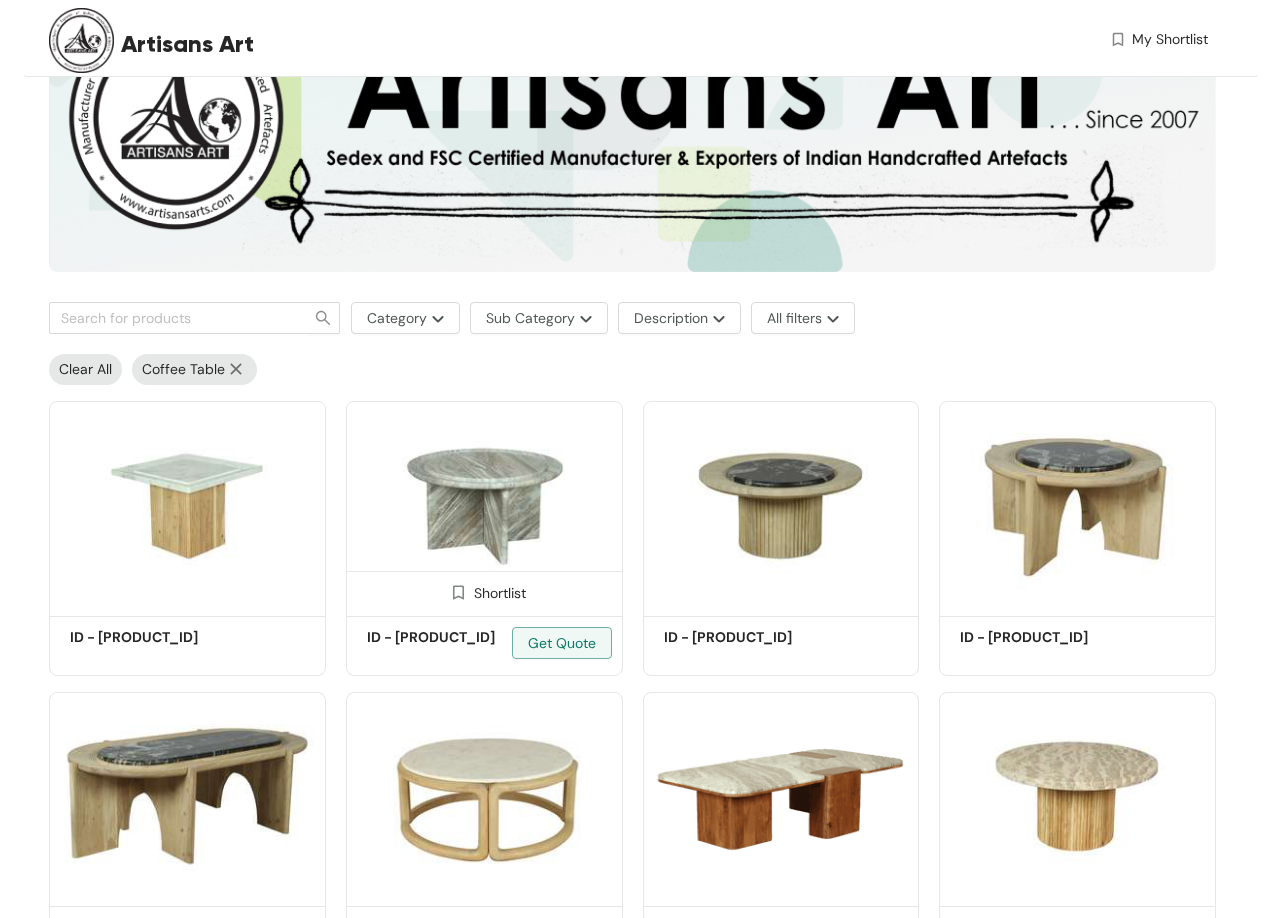 scroll, scrollTop: 0, scrollLeft: 0, axis: both 